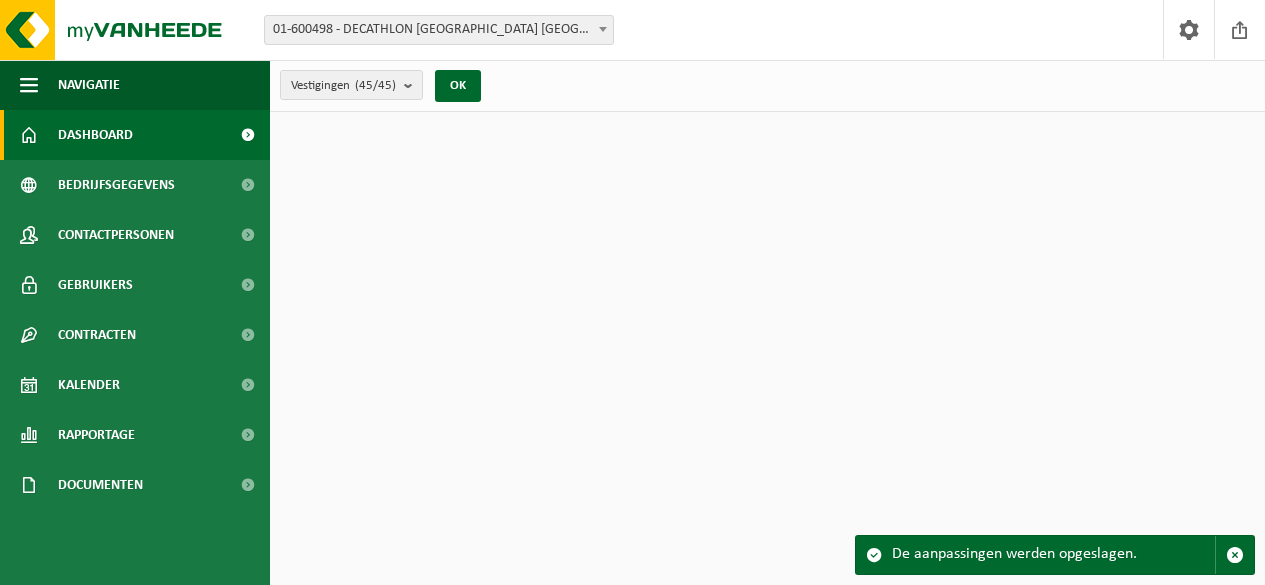 scroll, scrollTop: 0, scrollLeft: 0, axis: both 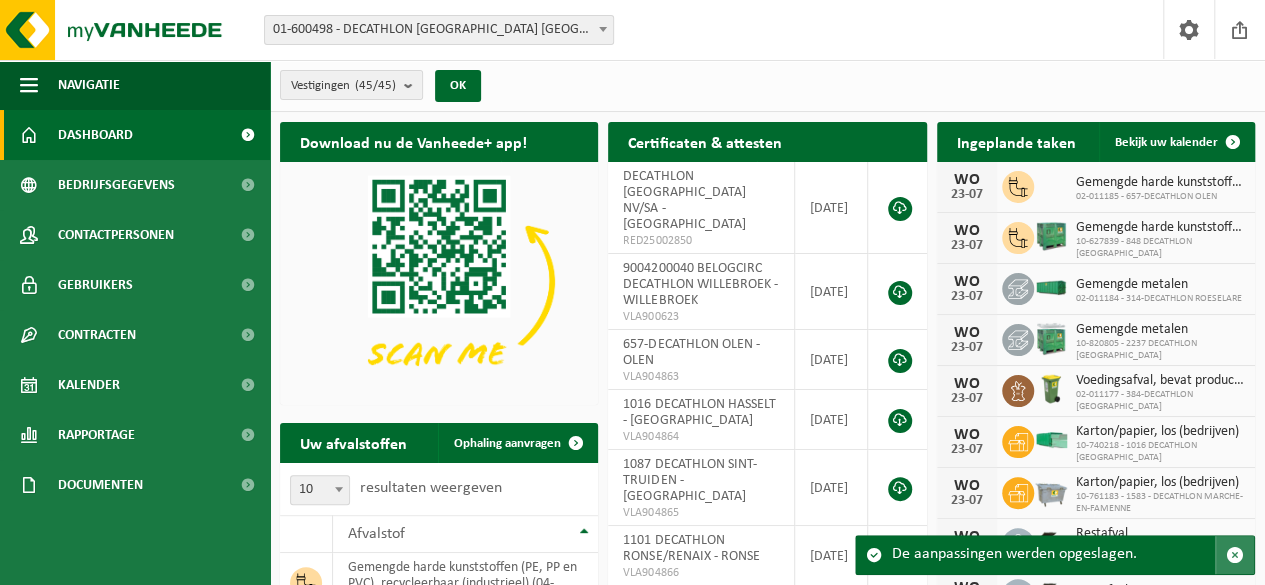 click at bounding box center [1235, 555] 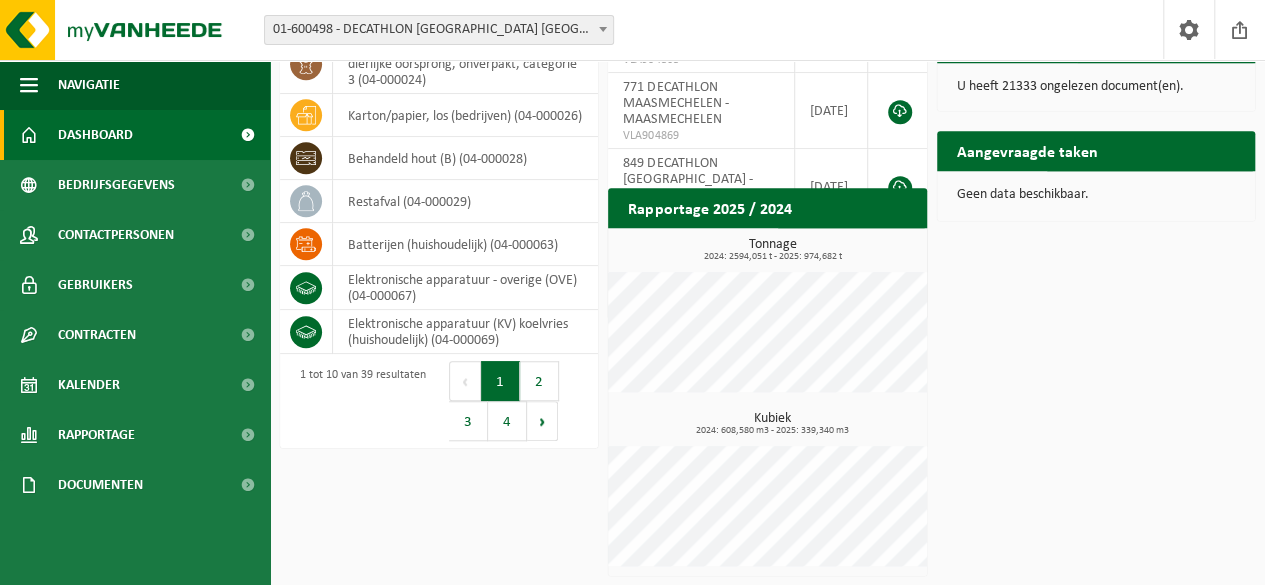 scroll, scrollTop: 0, scrollLeft: 0, axis: both 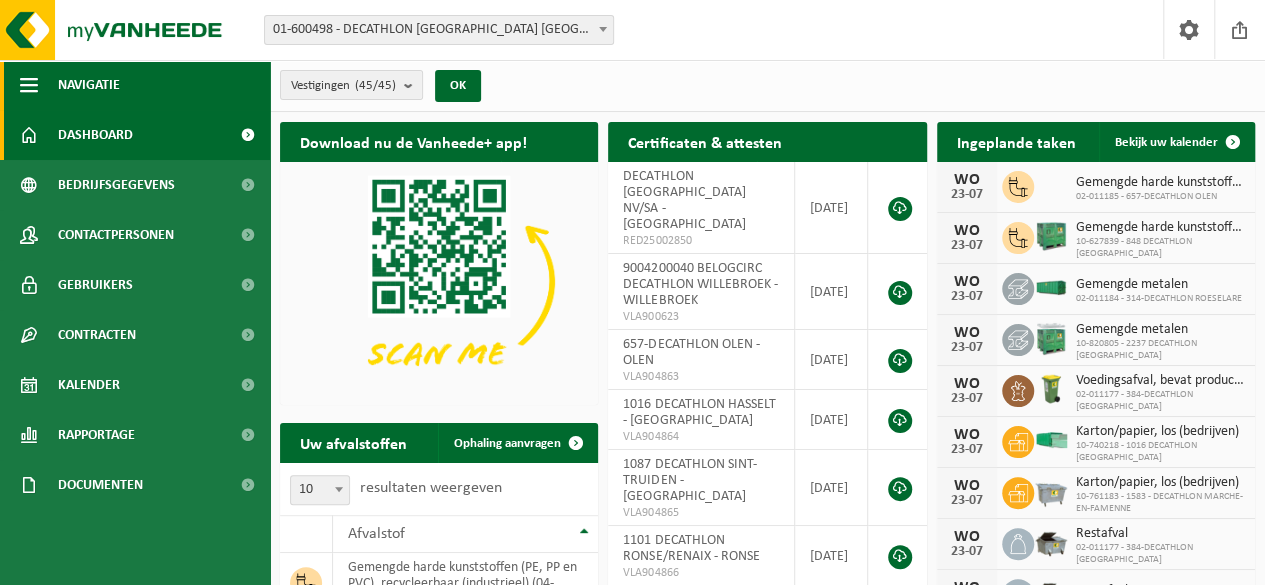 click on "Navigatie" at bounding box center (135, 85) 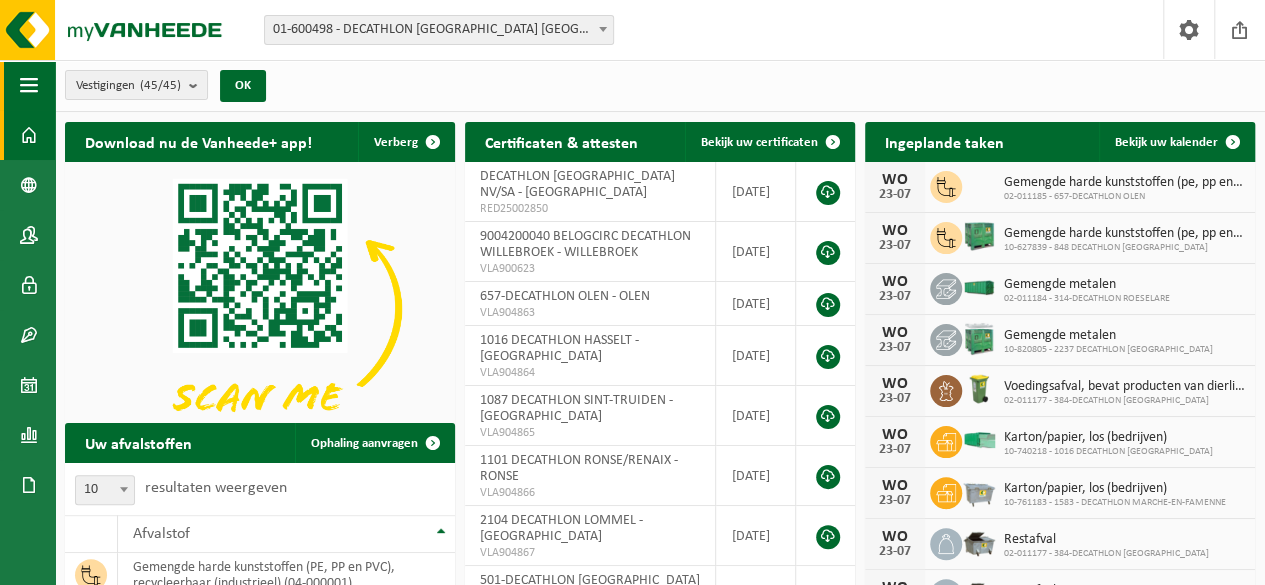 click at bounding box center [29, 85] 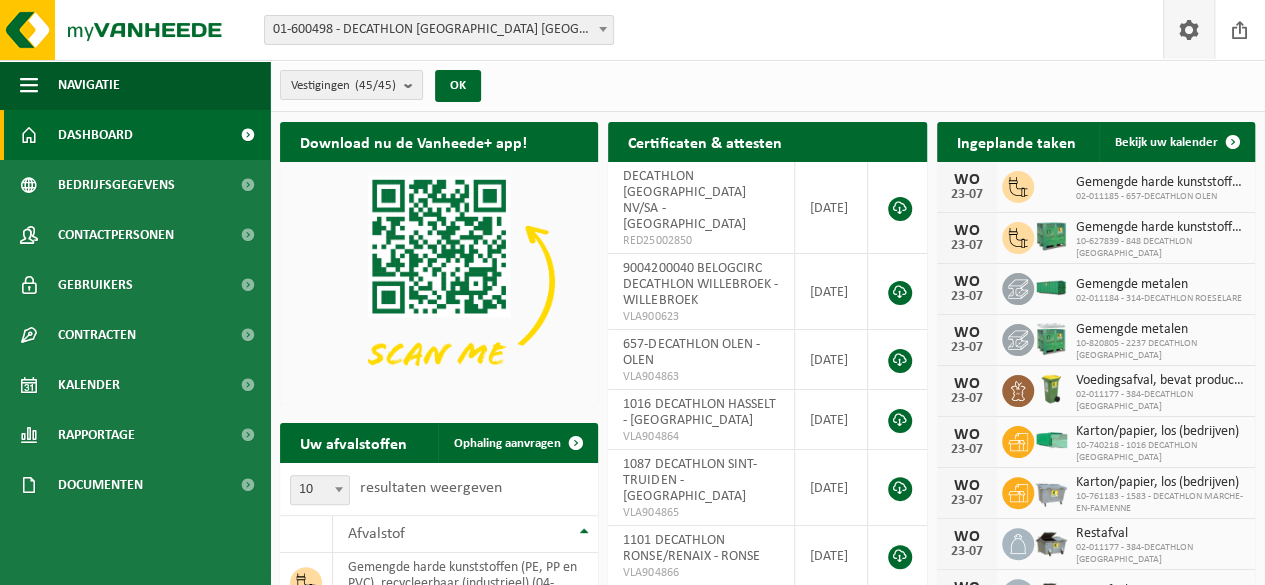 click at bounding box center [1189, 29] 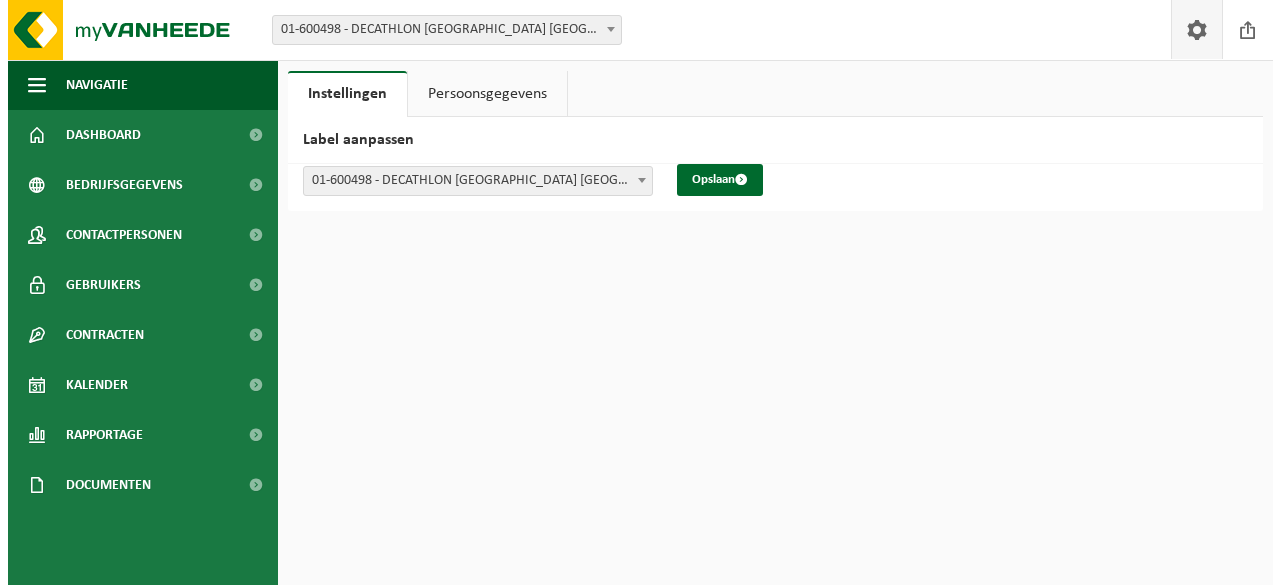 scroll, scrollTop: 0, scrollLeft: 0, axis: both 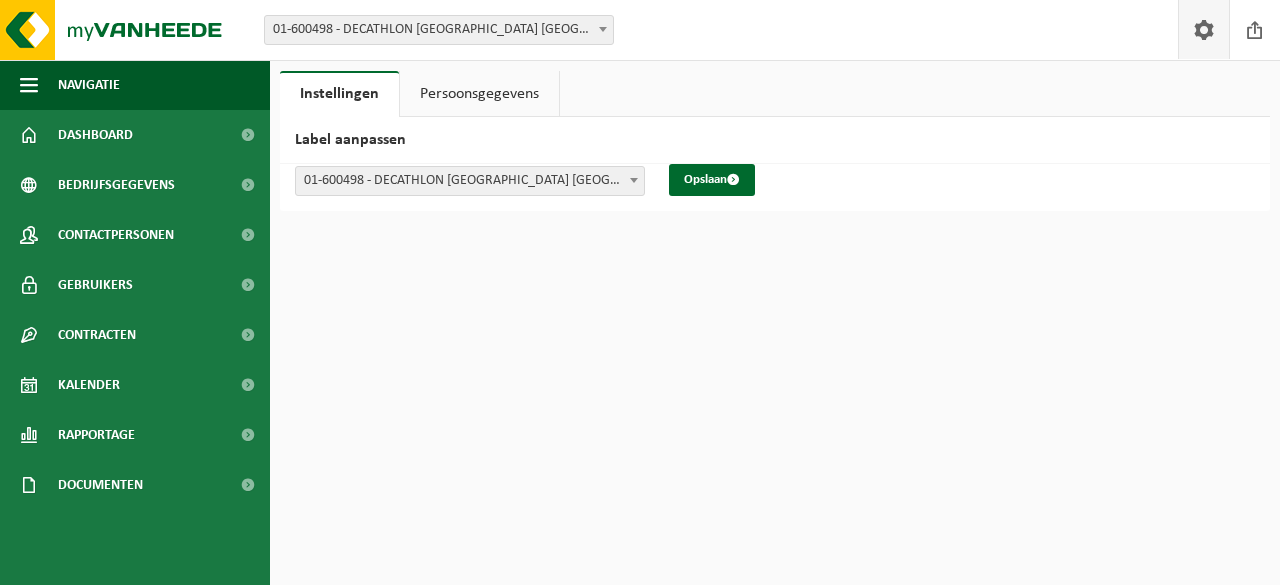 click on "Persoonsgegevens" at bounding box center (479, 94) 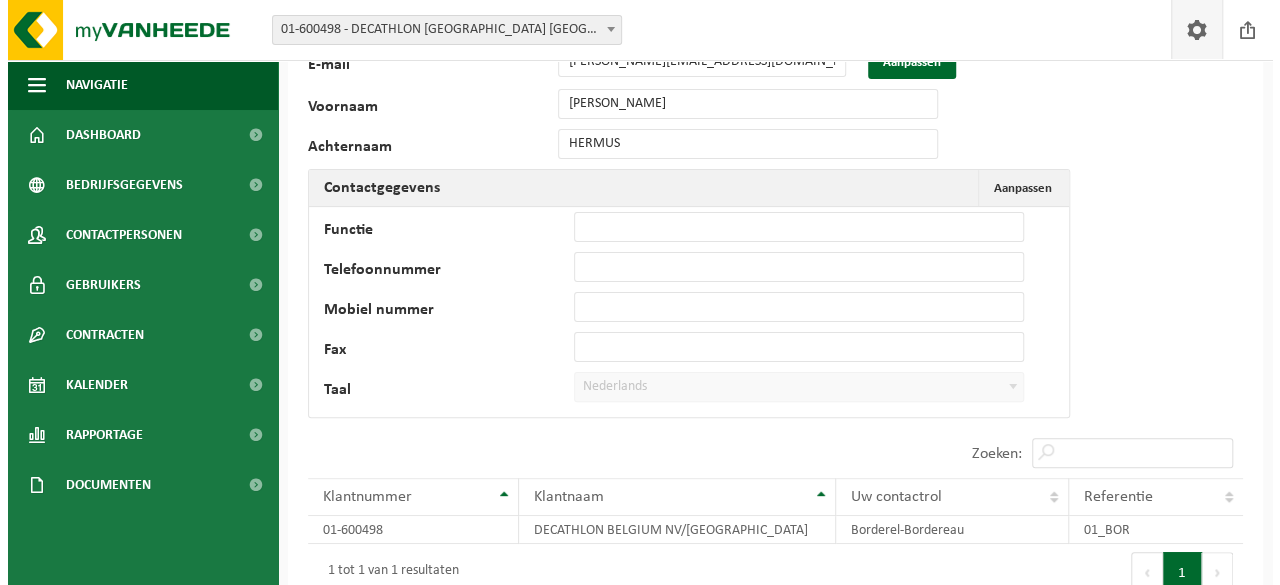 scroll, scrollTop: 0, scrollLeft: 0, axis: both 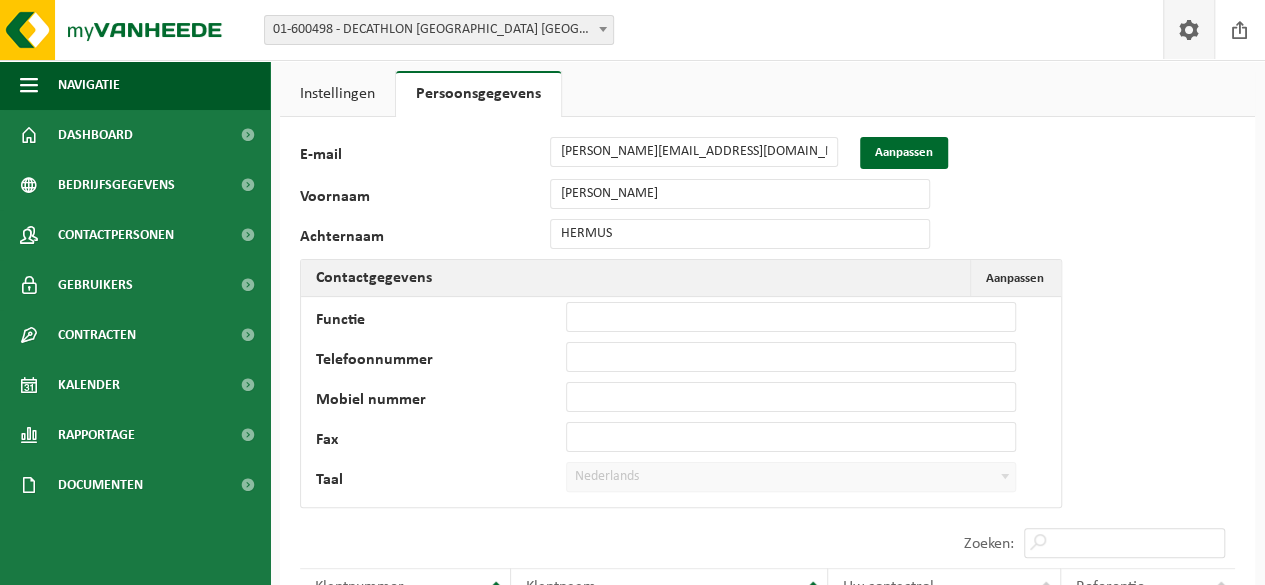 click on "Instellingen" at bounding box center (337, 94) 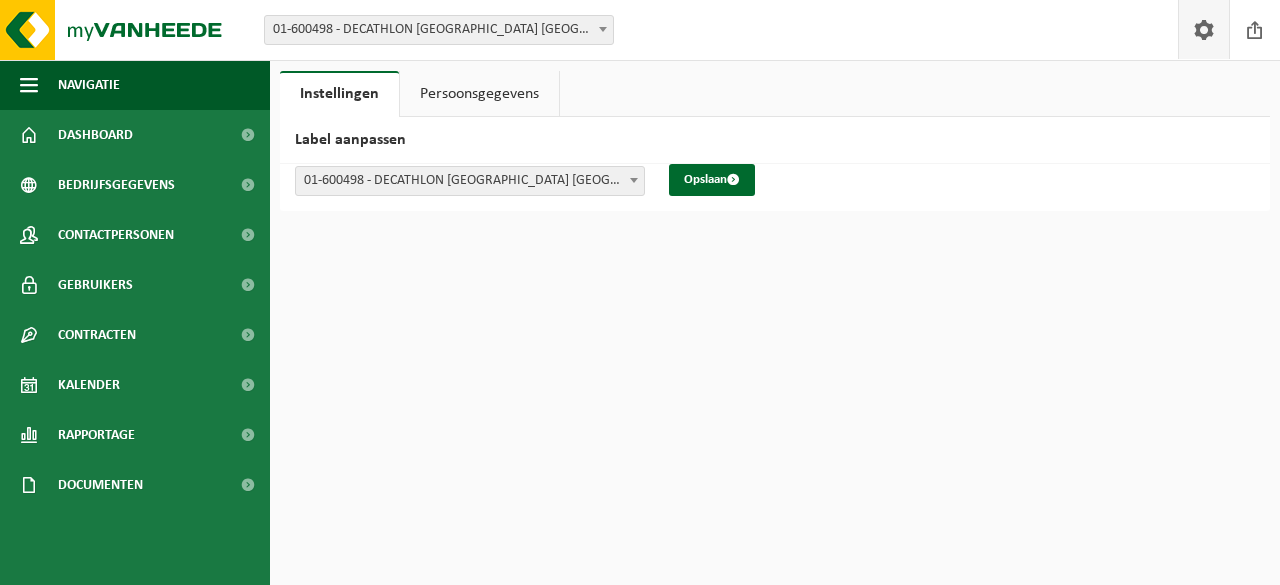 click at bounding box center (603, 29) 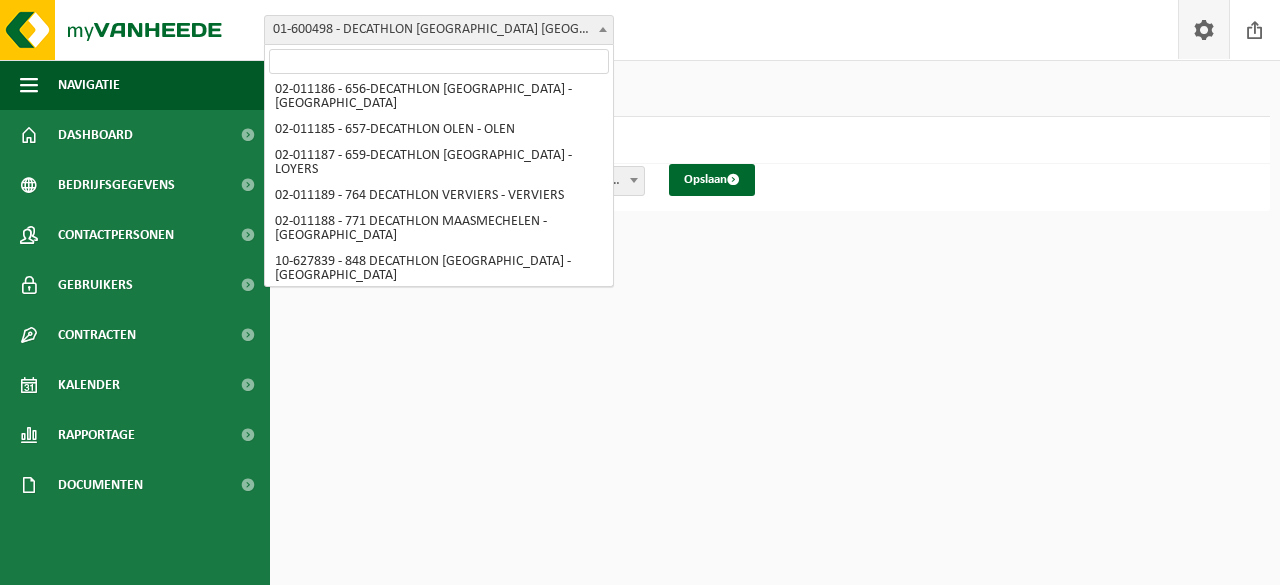 scroll, scrollTop: 1236, scrollLeft: 0, axis: vertical 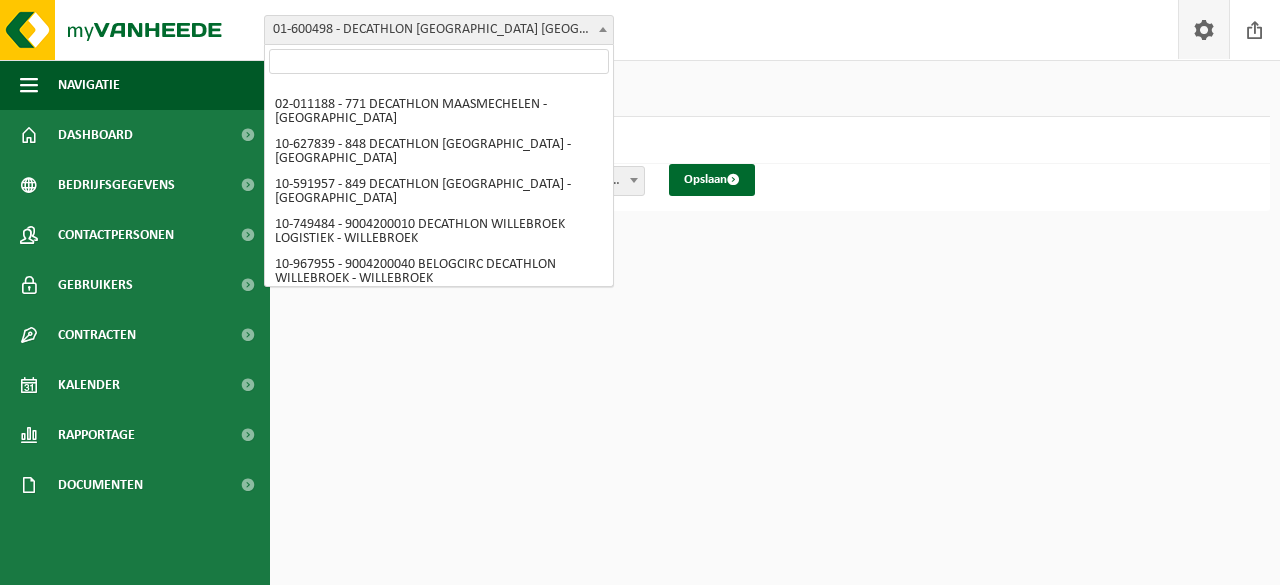 click on "Vestiging:       01-600498 - DECATHLON BELGIUM NV/SA - EVERE 10-740218 - 1016 DECATHLON HASSELT - KURINGEN 10-738830 - 1017 DECATHLON STERPENICH - ARLON 10-734631 - 1087 DECATHLON SINT-TRUIDEN - SINT-TRUIDEN 10-814033 - 1101 DECATHLON RONSE/RENAIX - RONSE 10-736716 - 1103 DECATHLON HANNUT - HANNUT 02-012691 - 1104 KOODZA BELGIUM NV - LOCHRISTI 10-746921 - 1173 - DECATHLON DOORNIK - FROYENNES 10-761183 - 1583 - DECATHLON MARCHE-EN-FAMENNE - MARCHE-EN-FAMENNE 10-723943 - 173 DECATHLON ANTWERPEN - ANTWERPEN 02-011180 - 181-DECATHLON ALLEUR - ALLEUR 10-914839 - 181-DECATHLON X LES ARDENTES - LIÈGE 10-834528 - 1910 DECATHLON BRUSSELS CITY - BRUXELLES 02-011173 - 207-DECATHLON CHATELINEAU - CHÂTELET 10-773713 - 2104 DECATHLON LOMMEL - LOMMEL 10-773704 - 2105 DECATHLON LIER - LIER 10-773555 - 2106 DECATHLON NIVELLES - NIVELLES 10-779162 - 2107 DECATHLON MALDEGEM - MALDEGEM 10-806384 - 2108 DECATHLON CHARLEROI - DAMPREMY 10-806462 - 2234 DECATHLON MECHELEN - MECHELEN            Welkom" at bounding box center (640, 292) 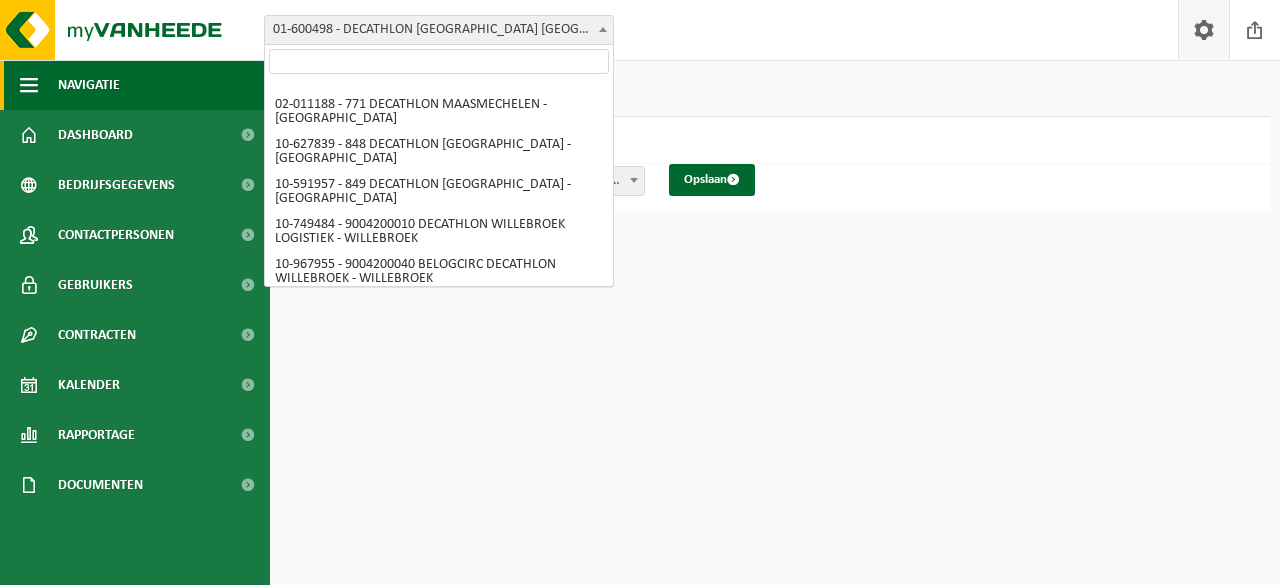 click at bounding box center [29, 85] 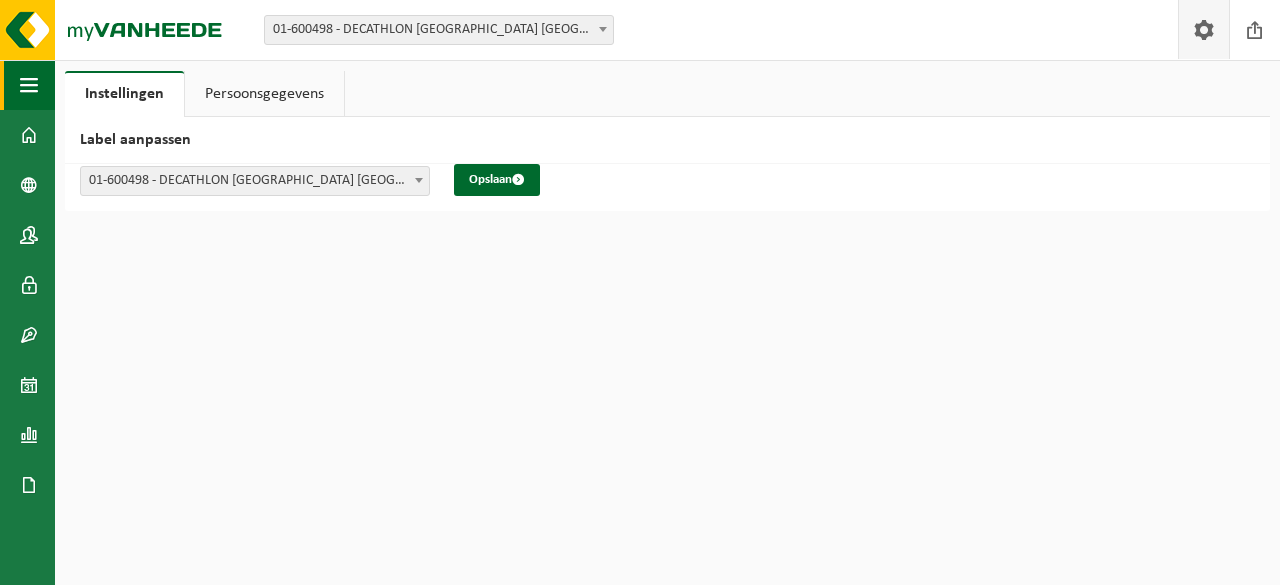click at bounding box center (29, 85) 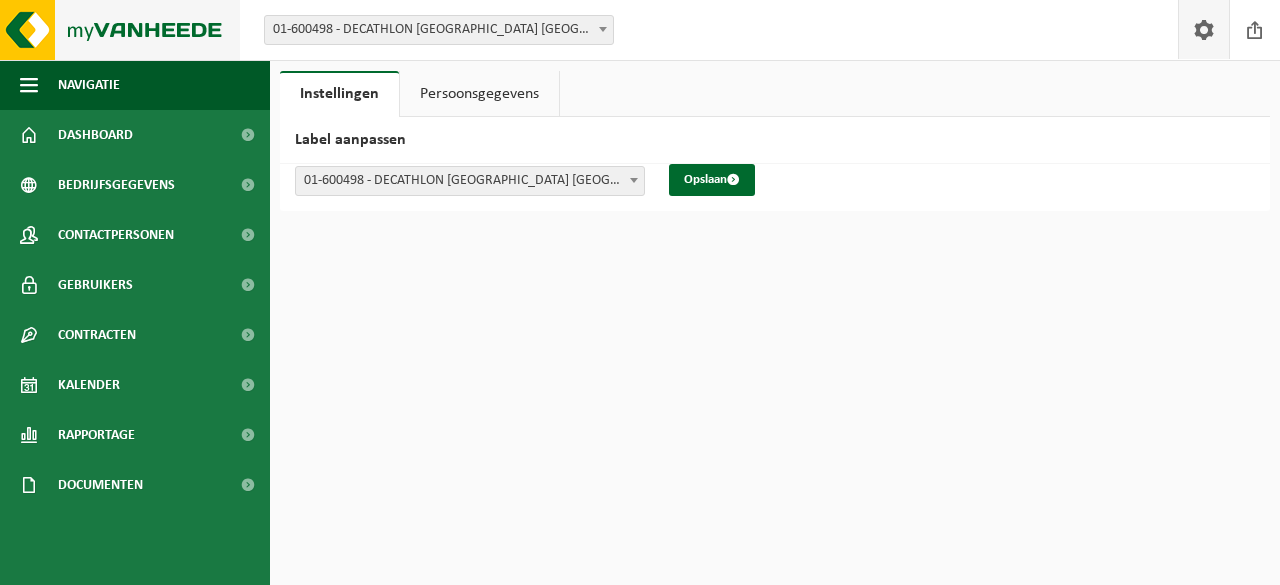 click at bounding box center [120, 30] 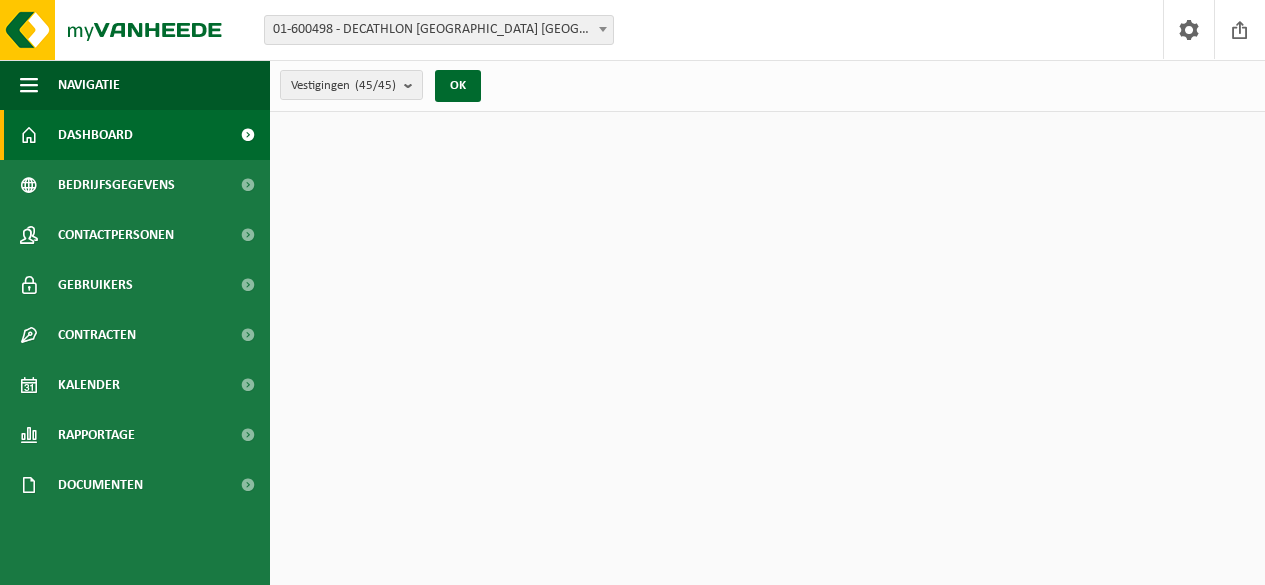 scroll, scrollTop: 0, scrollLeft: 0, axis: both 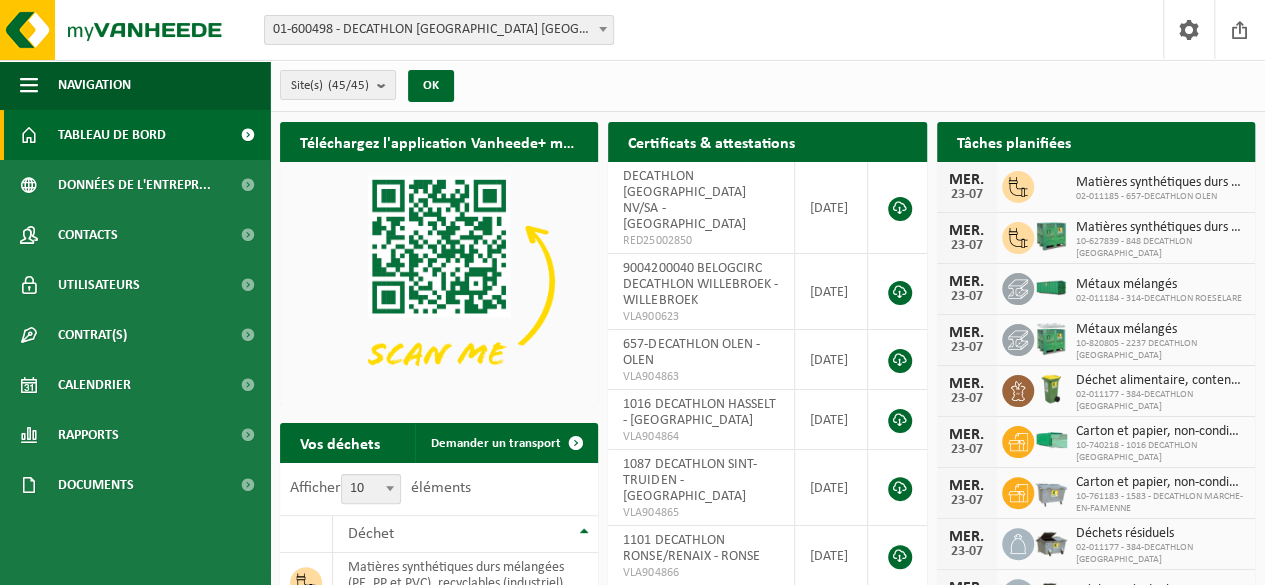 click on "Tableau de bord" at bounding box center [112, 135] 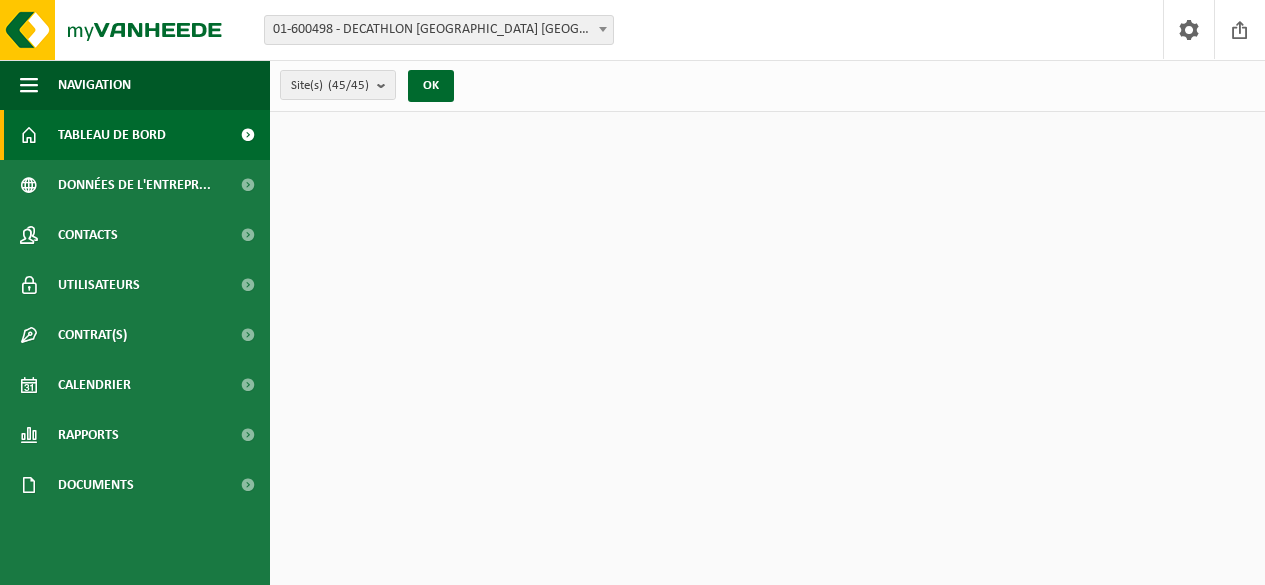 scroll, scrollTop: 0, scrollLeft: 0, axis: both 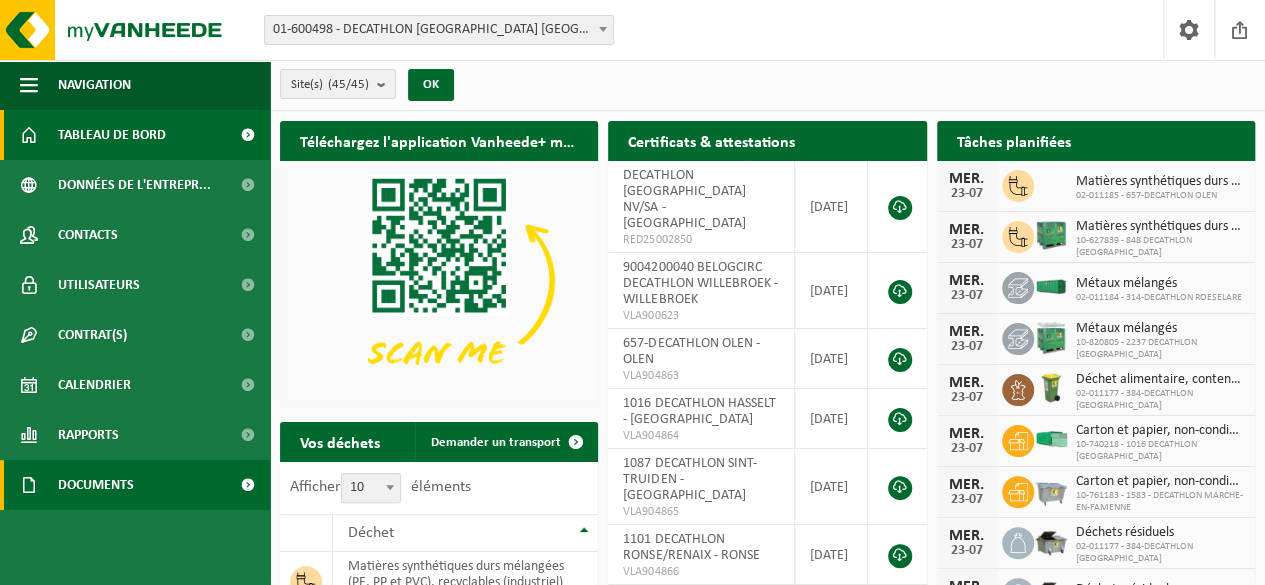 click on "Documents" at bounding box center [135, 485] 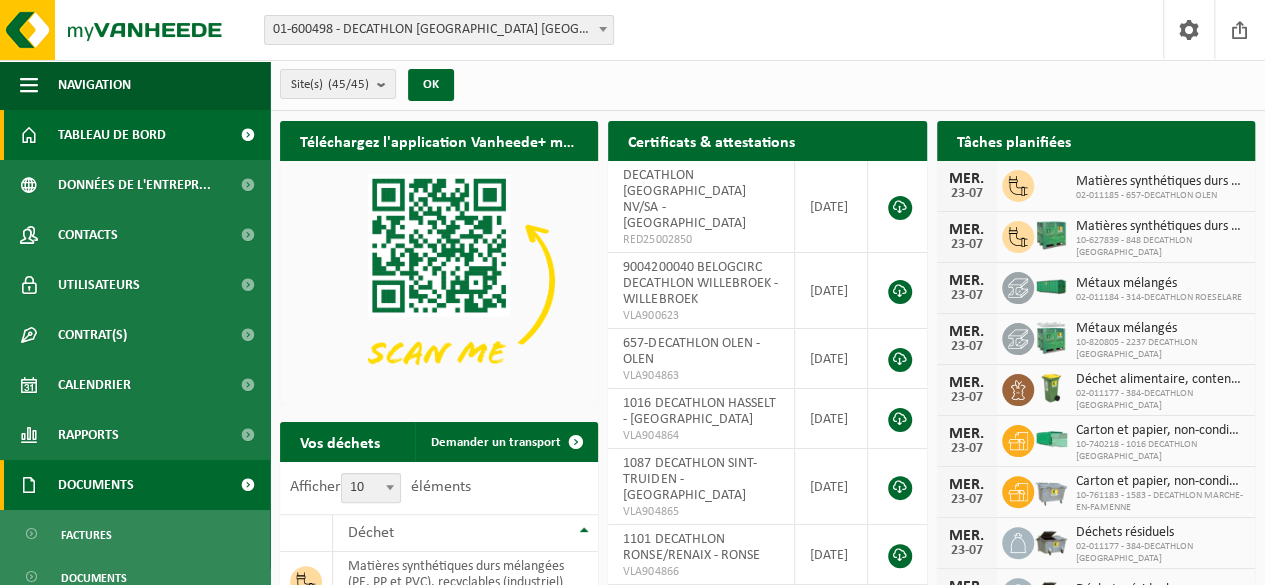 scroll, scrollTop: 16, scrollLeft: 0, axis: vertical 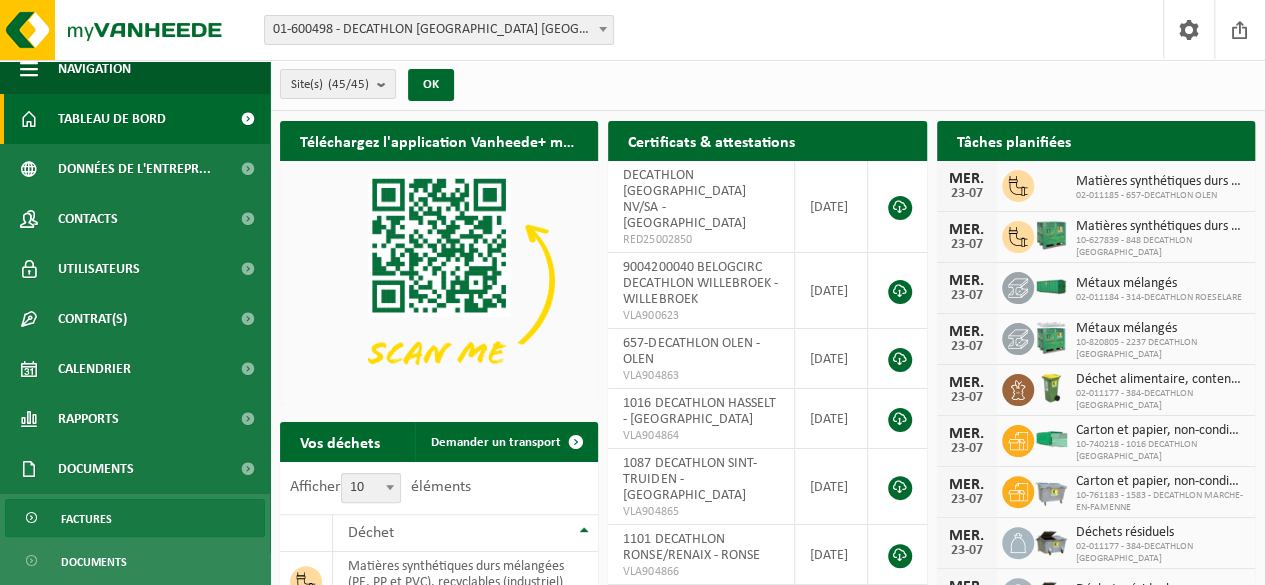 click on "Factures" at bounding box center (135, 518) 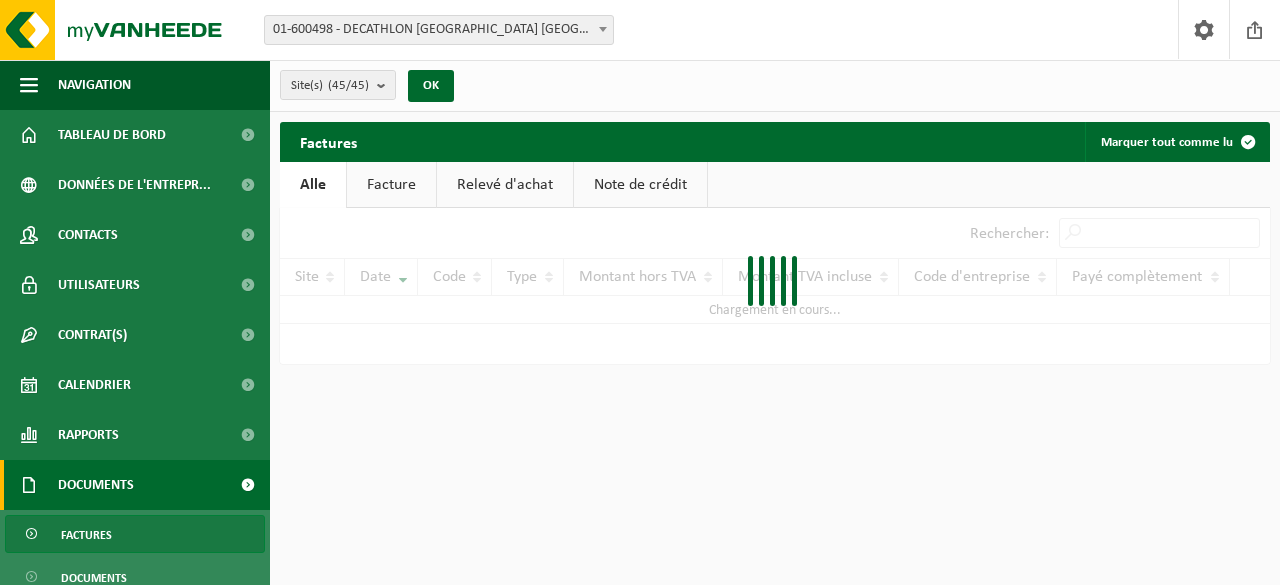 scroll, scrollTop: 0, scrollLeft: 0, axis: both 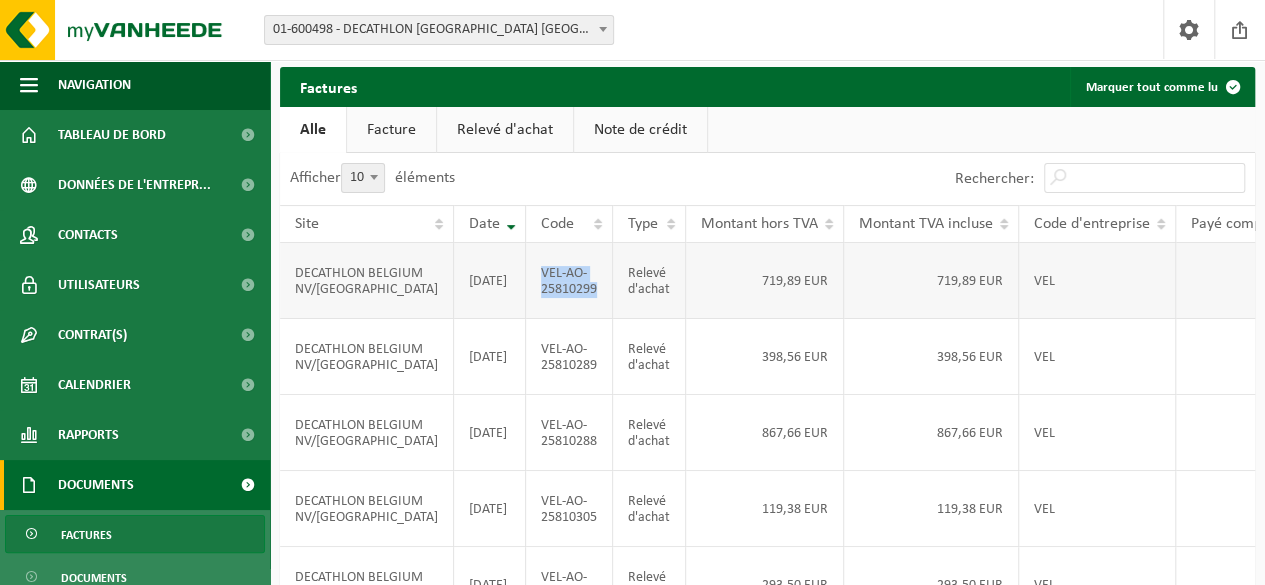 drag, startPoint x: 464, startPoint y: 276, endPoint x: 525, endPoint y: 298, distance: 64.84597 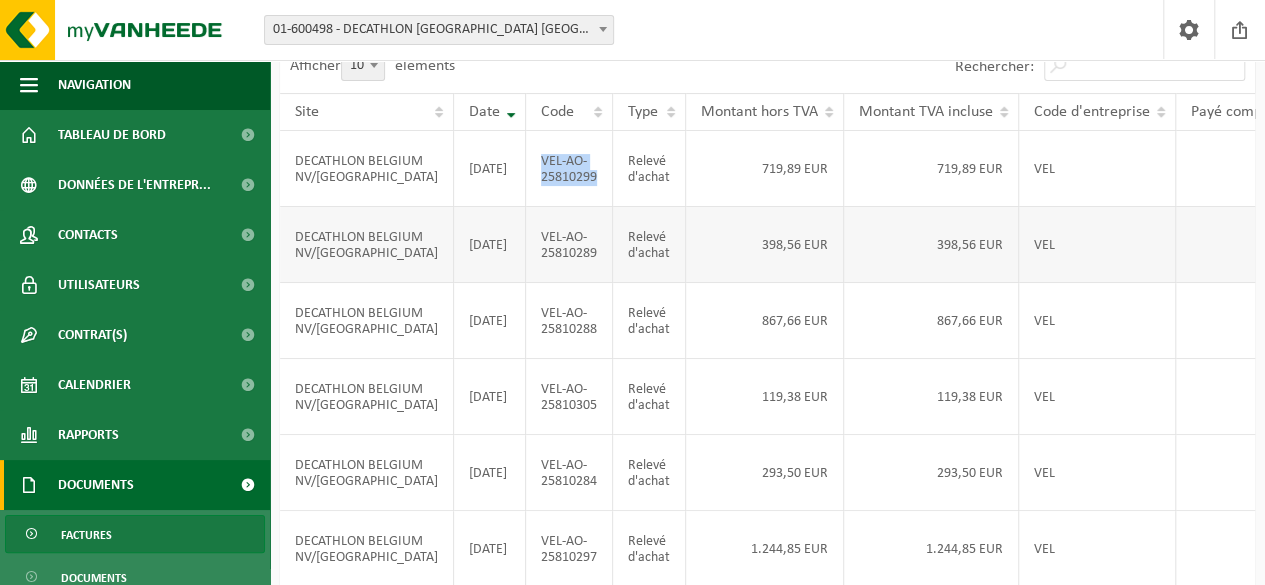scroll, scrollTop: 0, scrollLeft: 0, axis: both 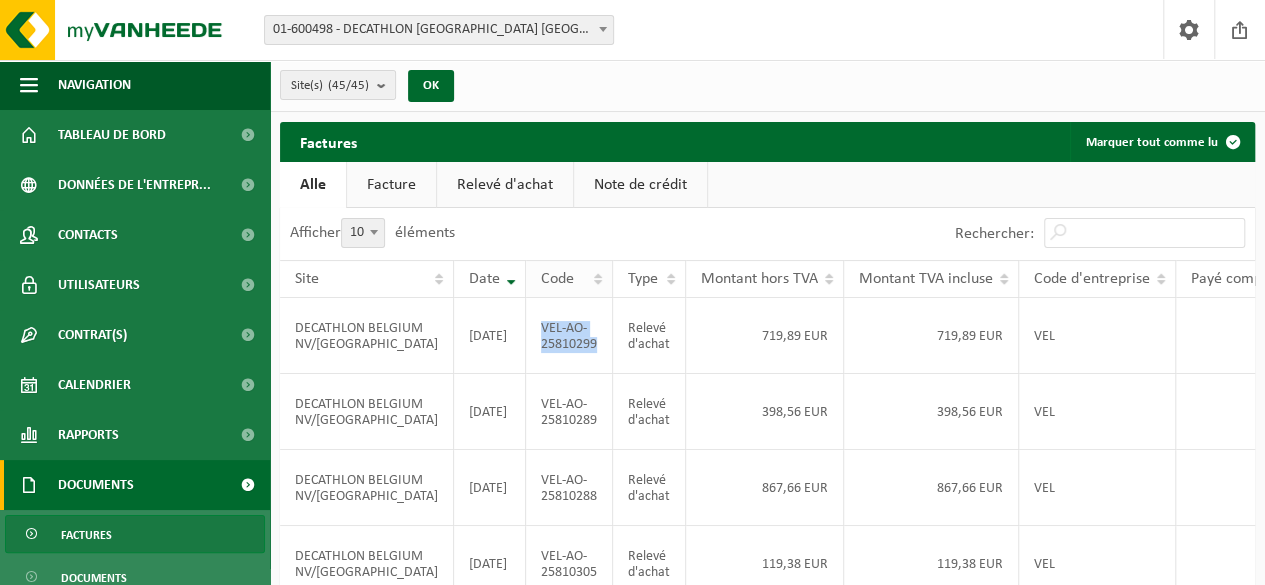 copy on "VEL-AO-25810299" 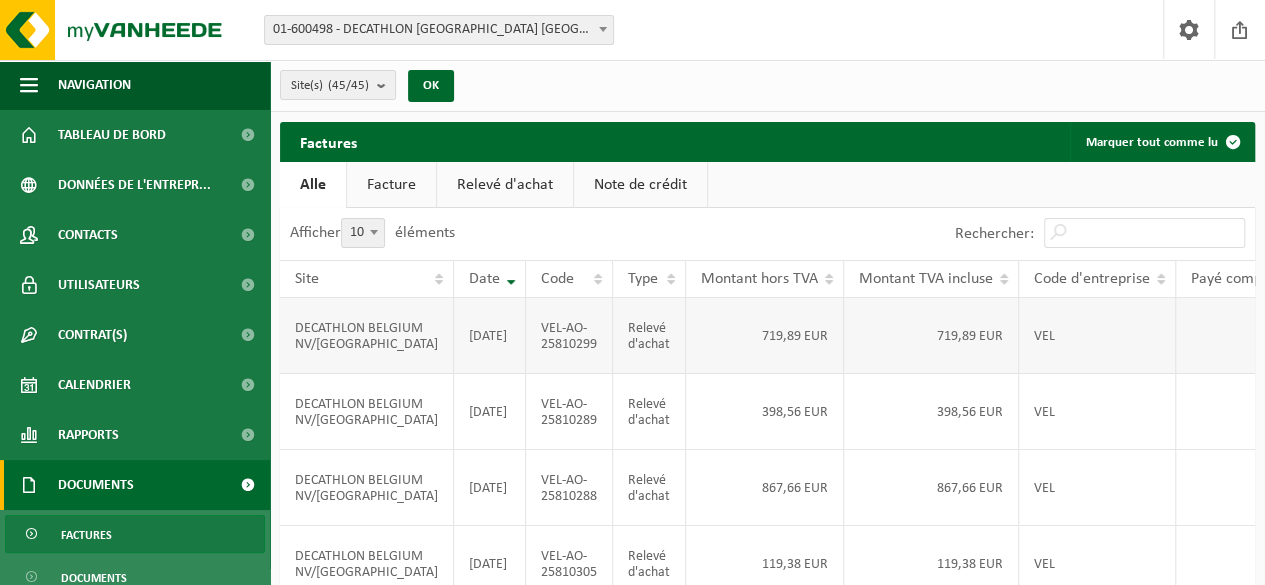 click on "719,89 EUR" at bounding box center (765, 336) 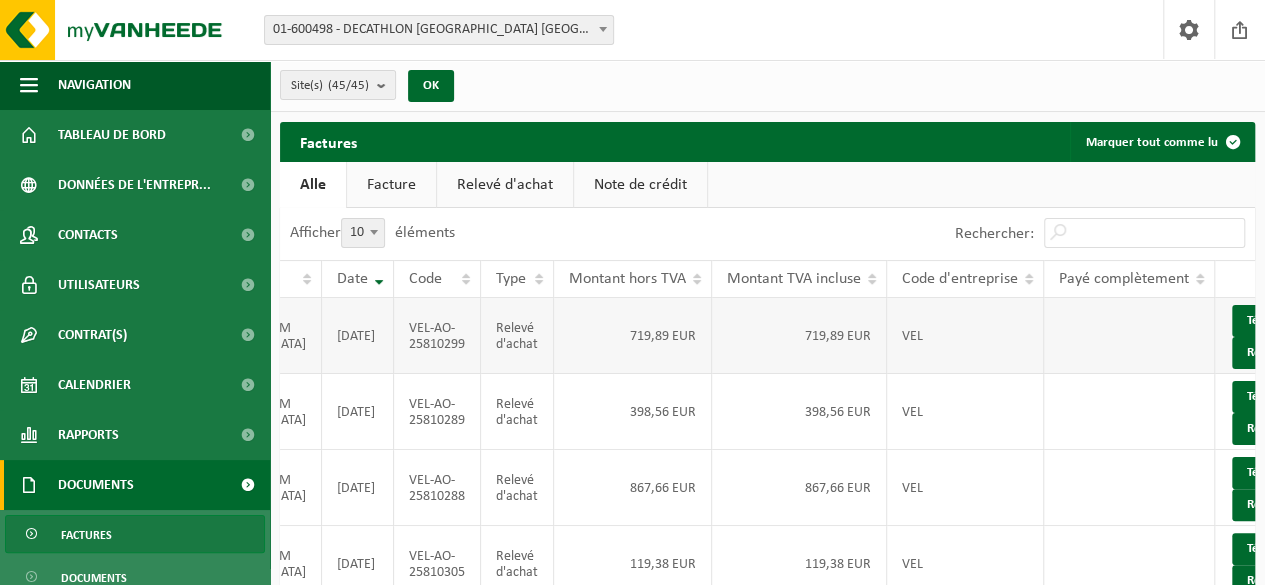 scroll, scrollTop: 0, scrollLeft: 144, axis: horizontal 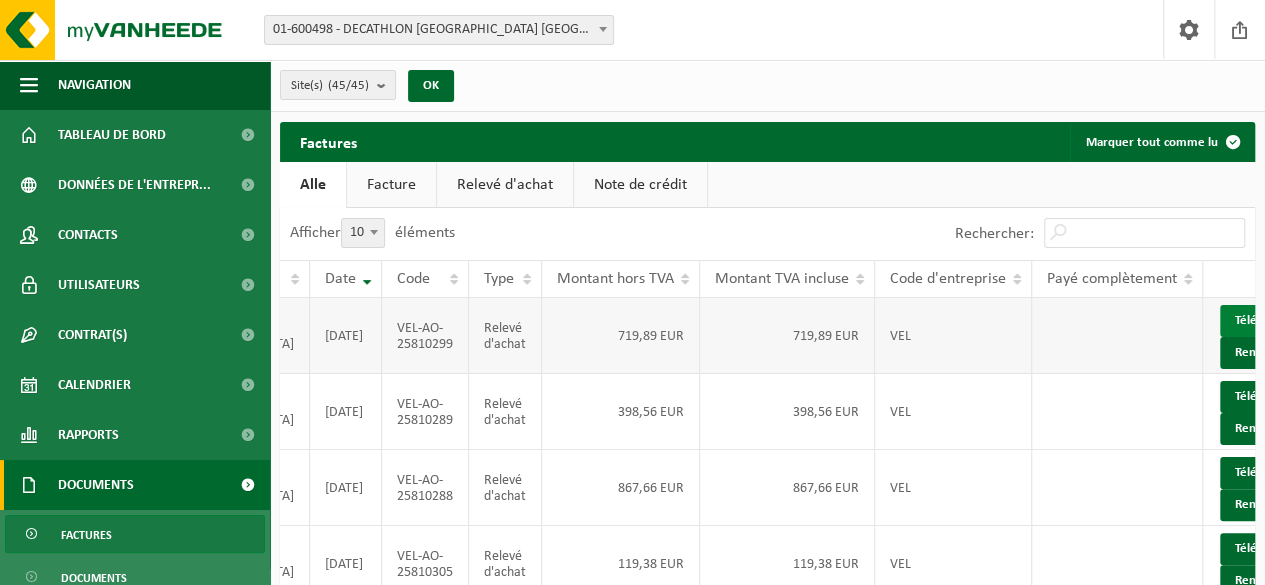 click on "Télécharger" at bounding box center [1273, 321] 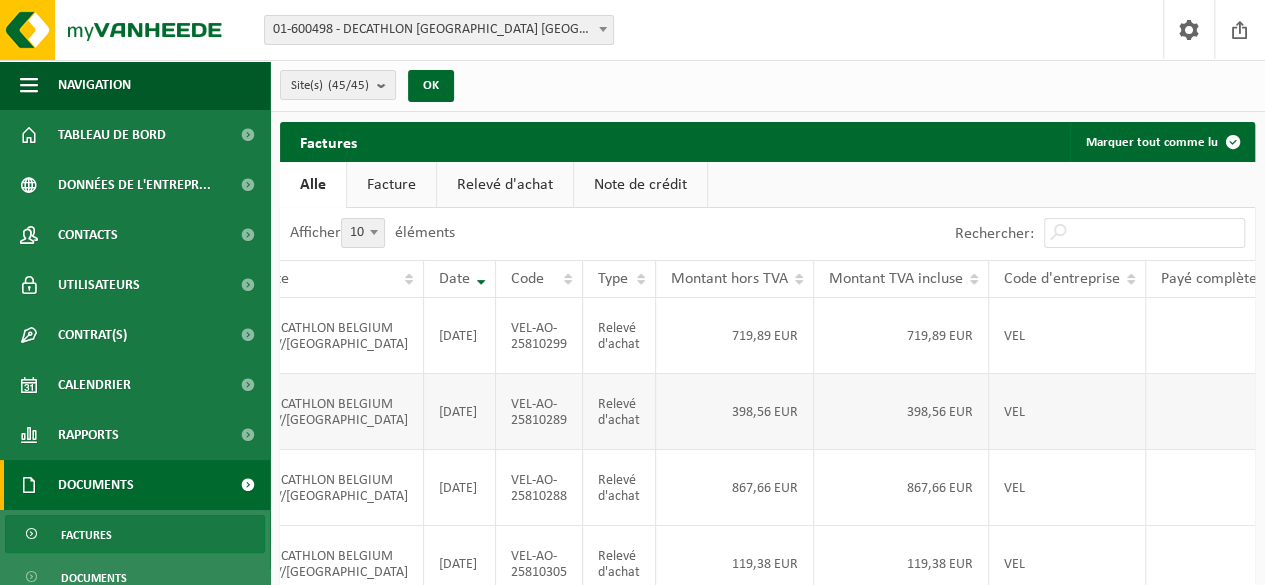 scroll, scrollTop: 0, scrollLeft: 0, axis: both 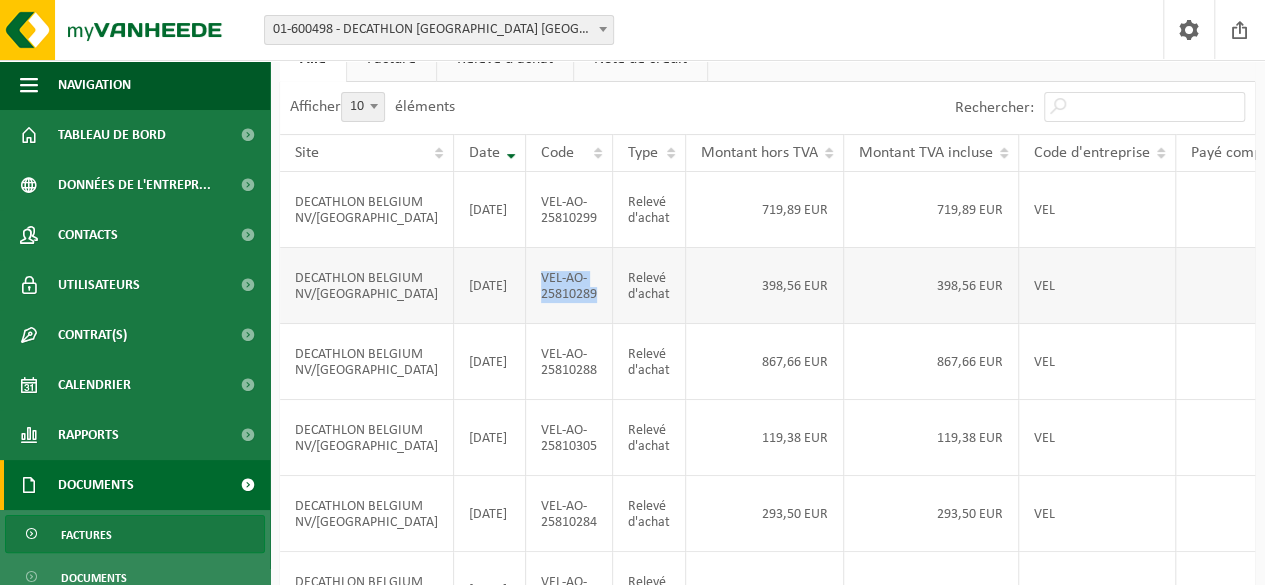 drag, startPoint x: 466, startPoint y: 301, endPoint x: 525, endPoint y: 319, distance: 61.68468 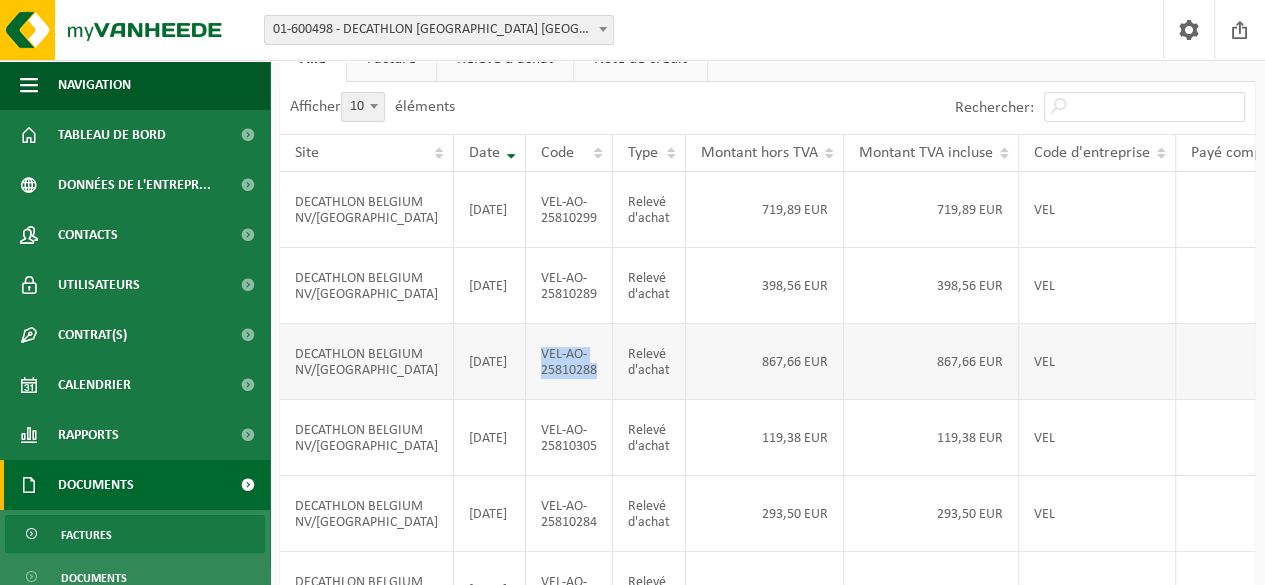drag, startPoint x: 465, startPoint y: 393, endPoint x: 526, endPoint y: 408, distance: 62.817196 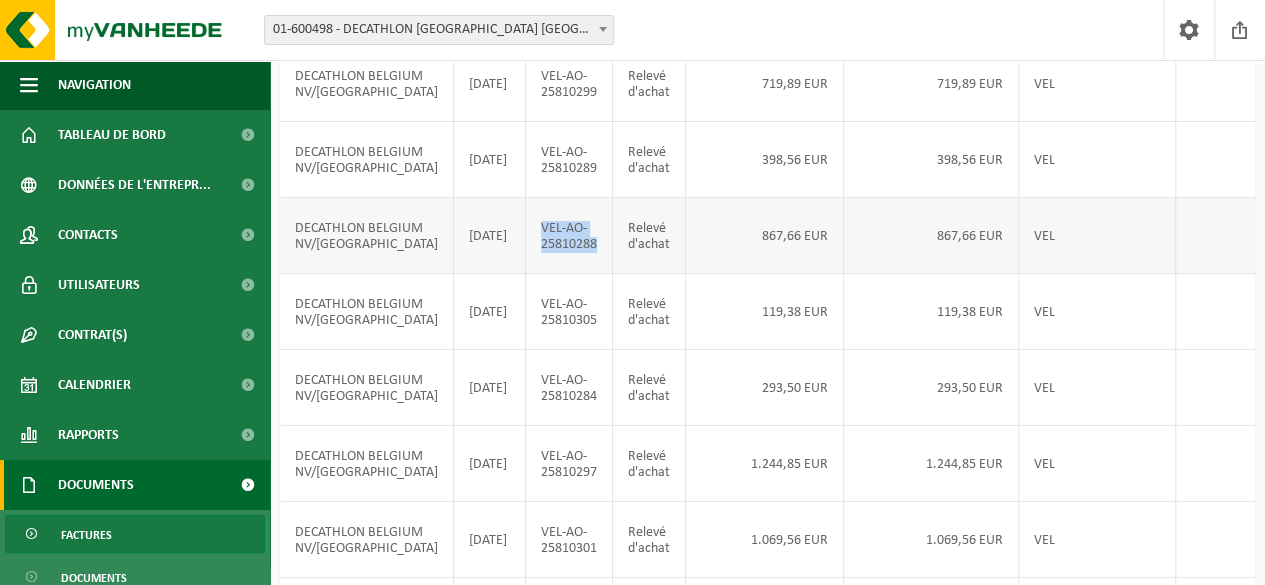 scroll, scrollTop: 260, scrollLeft: 0, axis: vertical 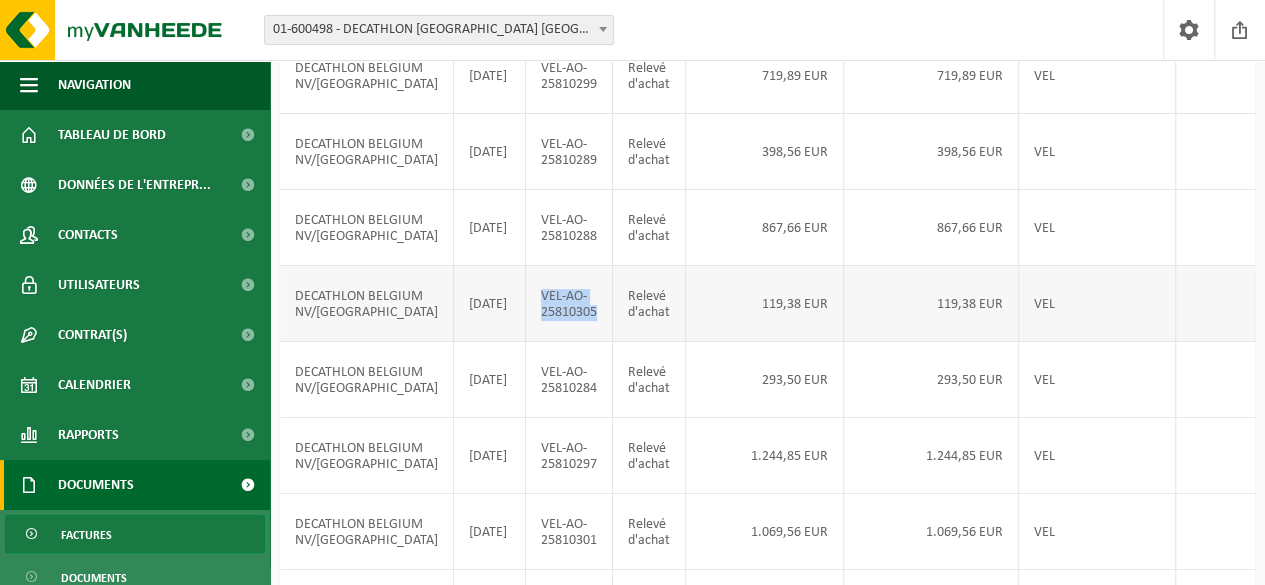 drag, startPoint x: 466, startPoint y: 347, endPoint x: 525, endPoint y: 375, distance: 65.30697 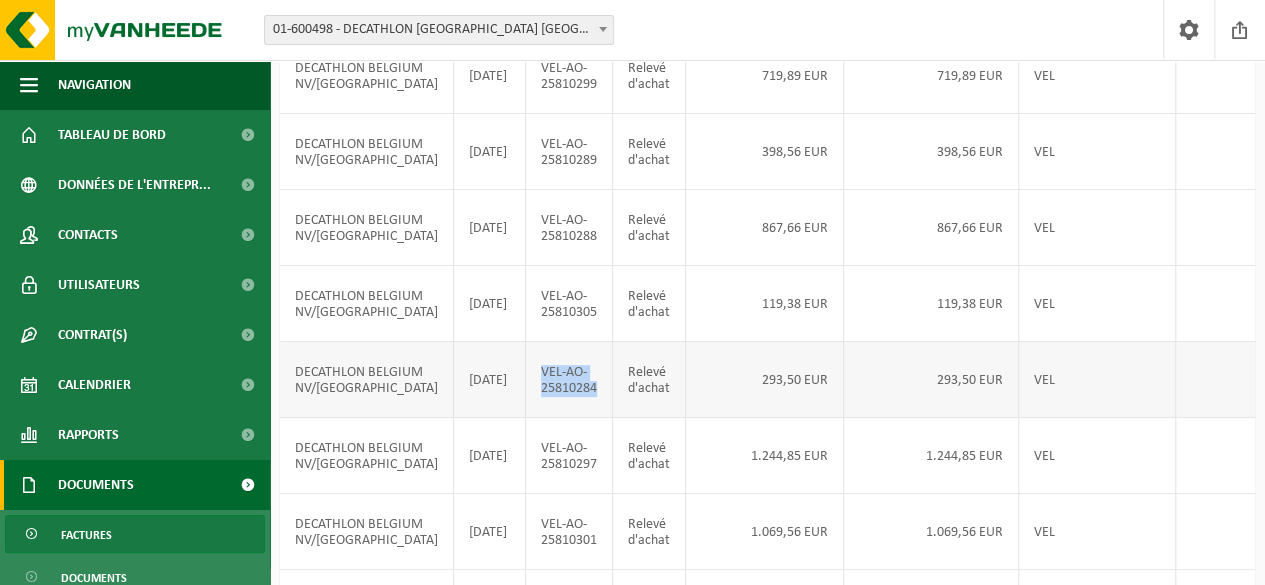 drag, startPoint x: 460, startPoint y: 441, endPoint x: 534, endPoint y: 467, distance: 78.434685 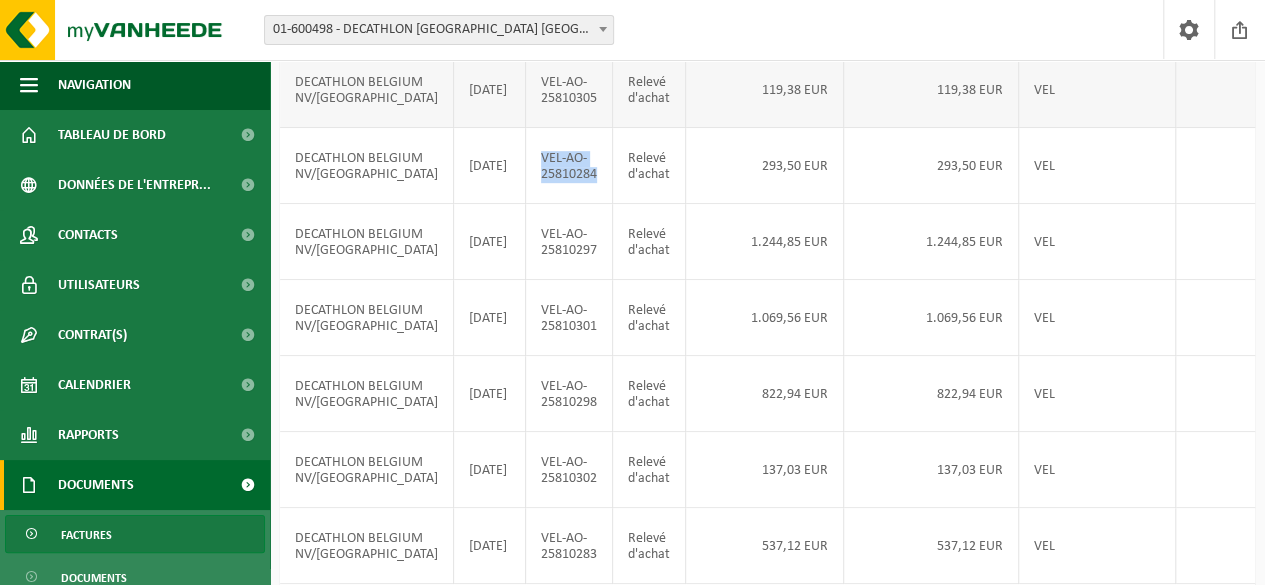 scroll, scrollTop: 511, scrollLeft: 0, axis: vertical 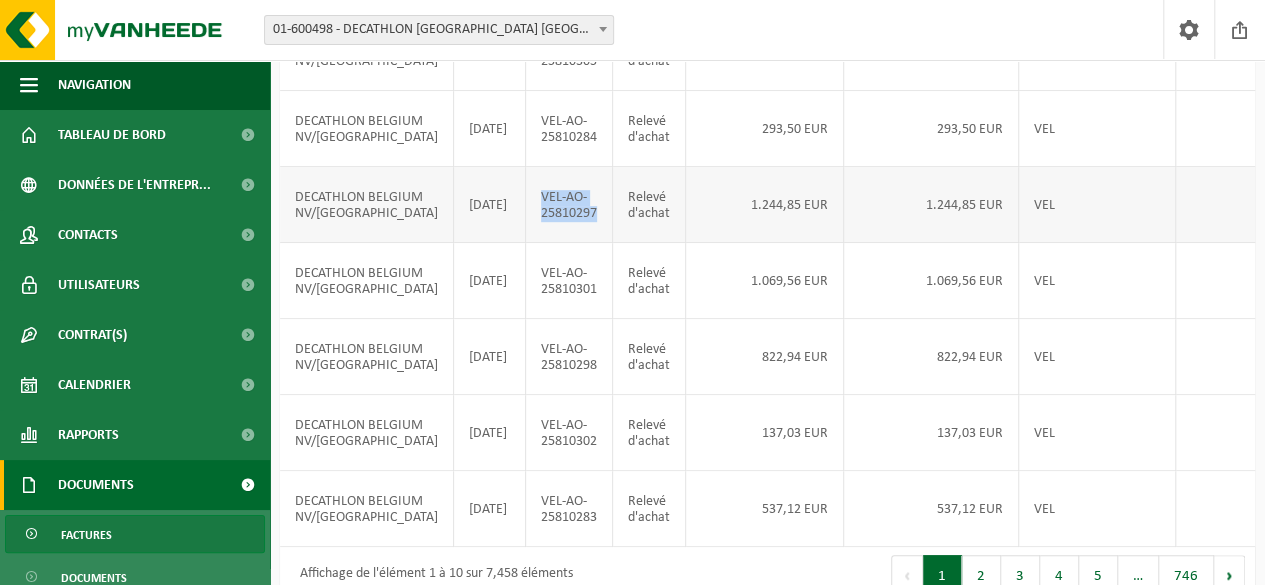 drag, startPoint x: 462, startPoint y: 275, endPoint x: 526, endPoint y: 301, distance: 69.079666 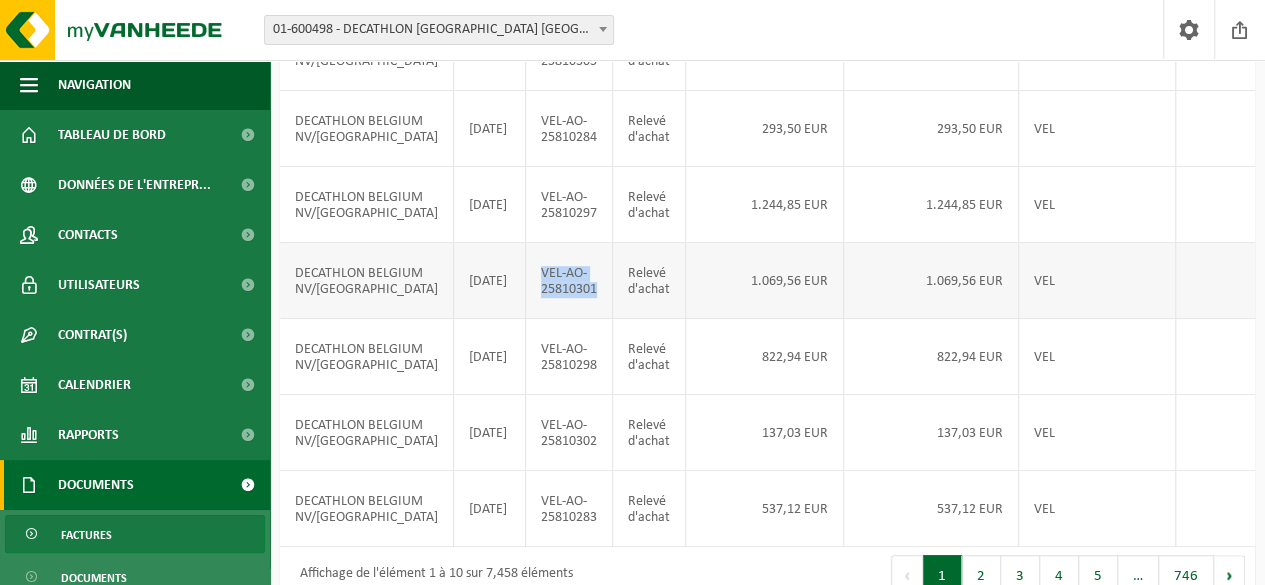 drag, startPoint x: 463, startPoint y: 379, endPoint x: 520, endPoint y: 401, distance: 61.09828 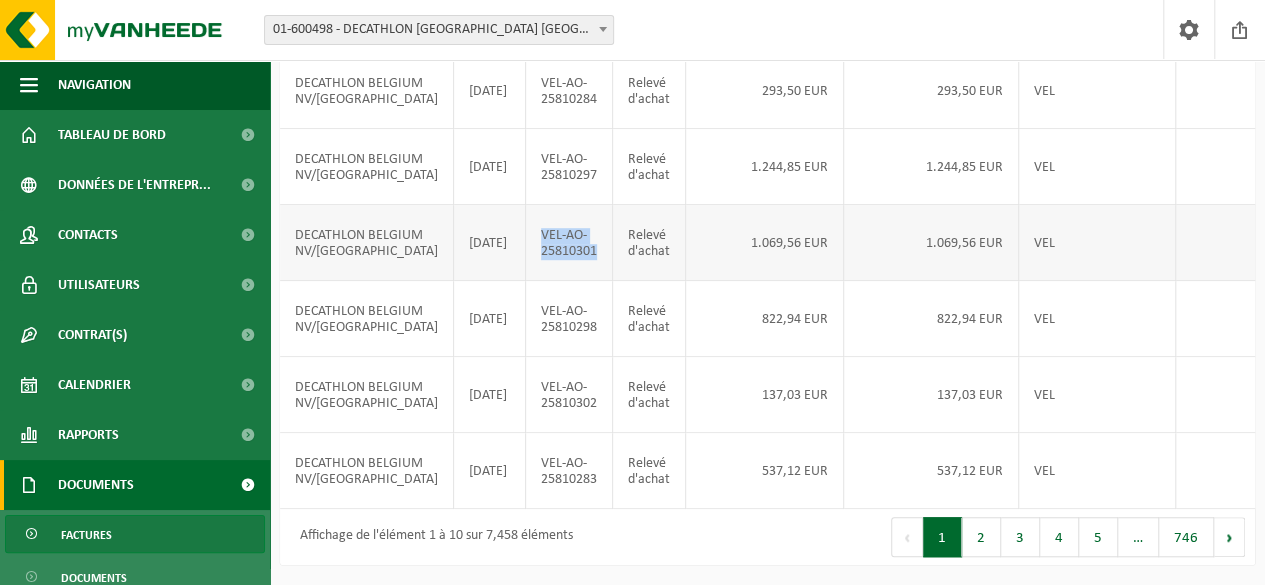 scroll, scrollTop: 722, scrollLeft: 0, axis: vertical 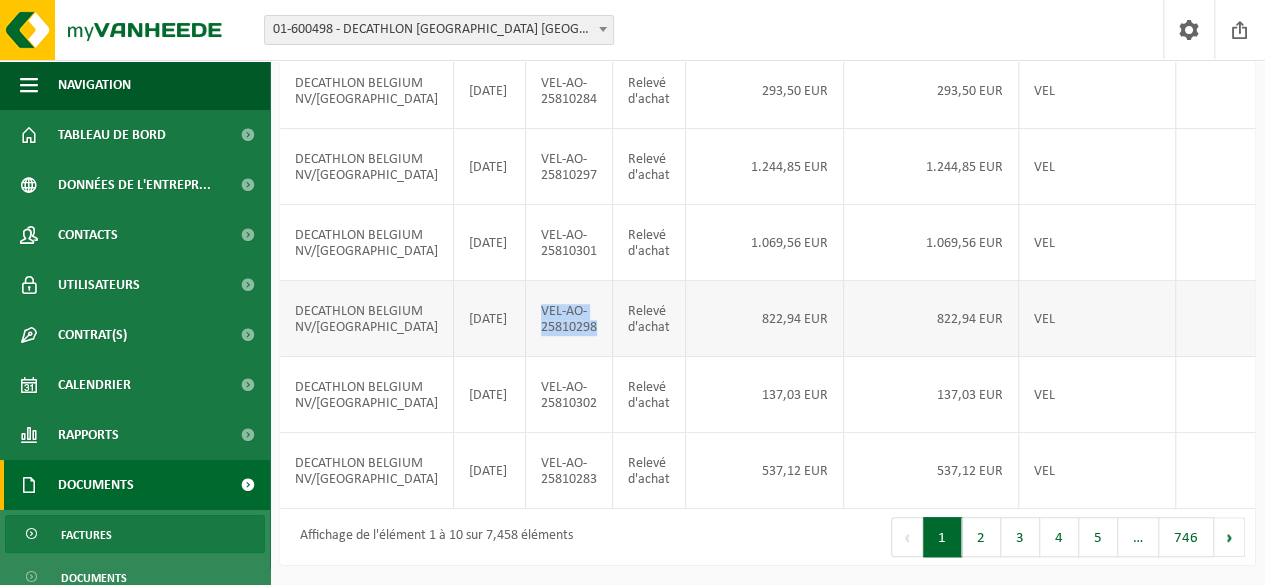 drag, startPoint x: 460, startPoint y: 244, endPoint x: 519, endPoint y: 293, distance: 76.6942 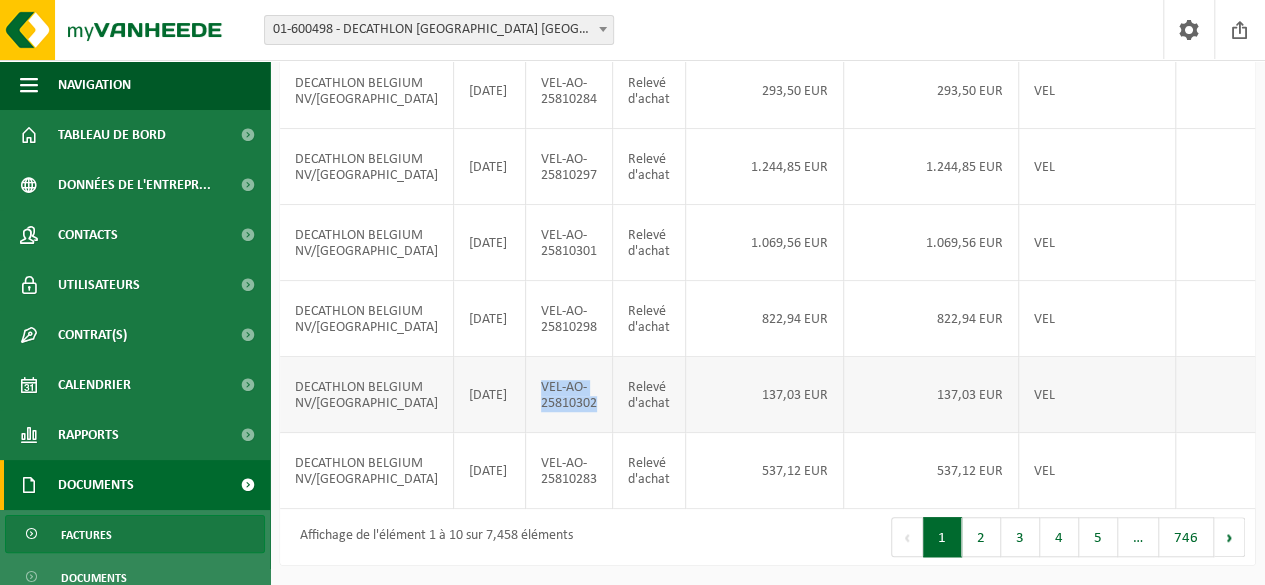 drag, startPoint x: 467, startPoint y: 341, endPoint x: 520, endPoint y: 373, distance: 61.91123 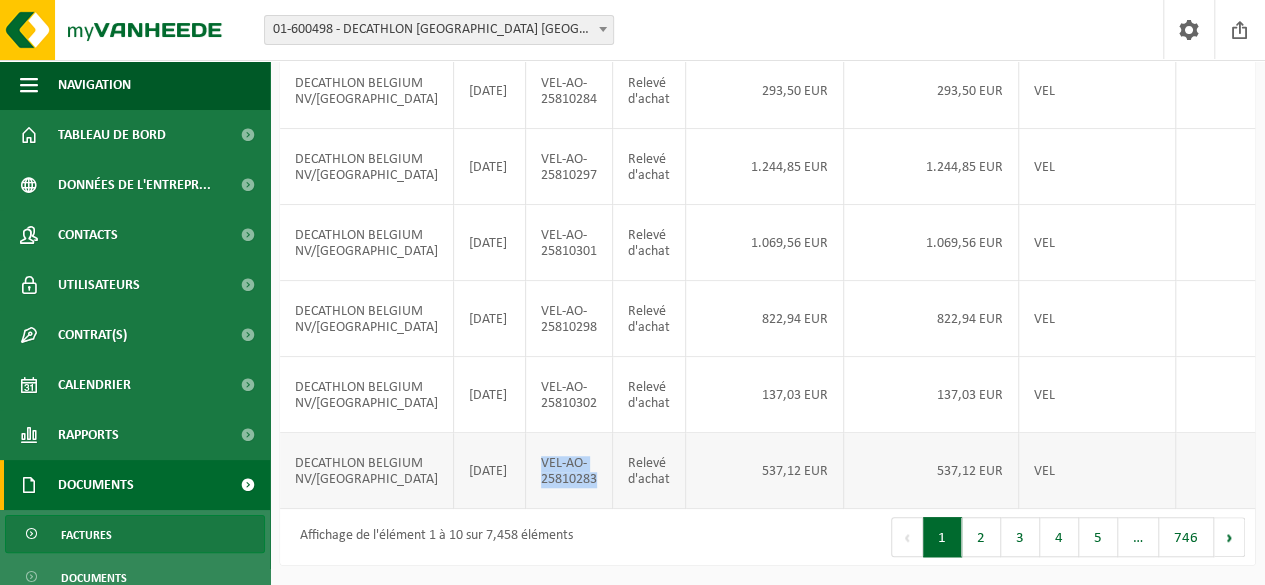 drag, startPoint x: 463, startPoint y: 440, endPoint x: 526, endPoint y: 459, distance: 65.802734 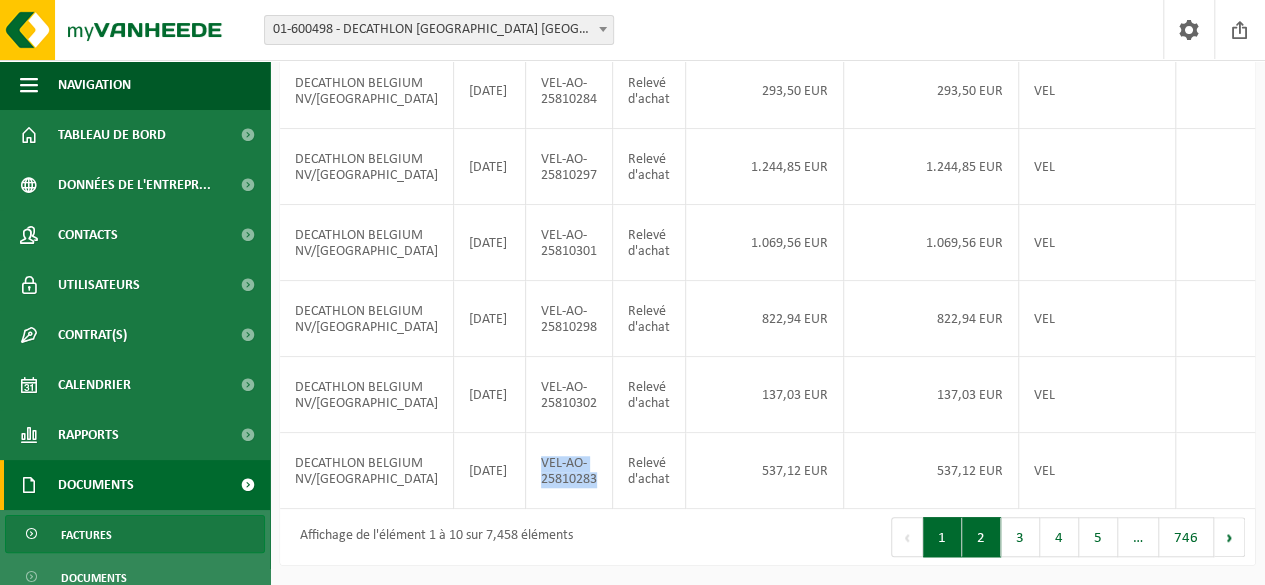 click on "2" at bounding box center [981, 537] 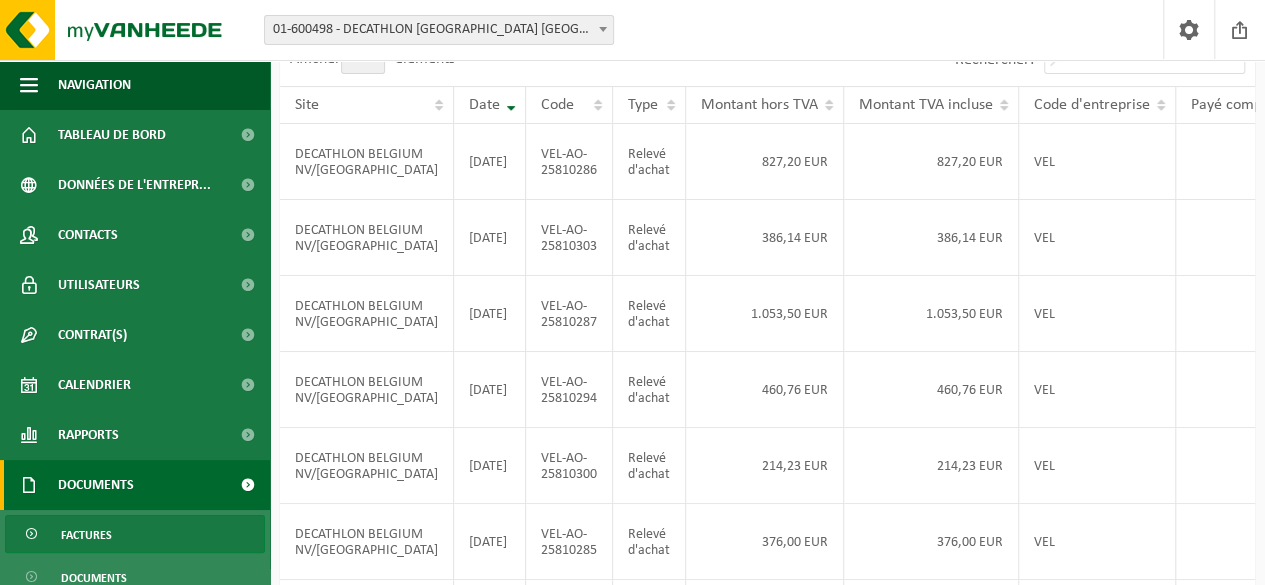 scroll, scrollTop: 0, scrollLeft: 0, axis: both 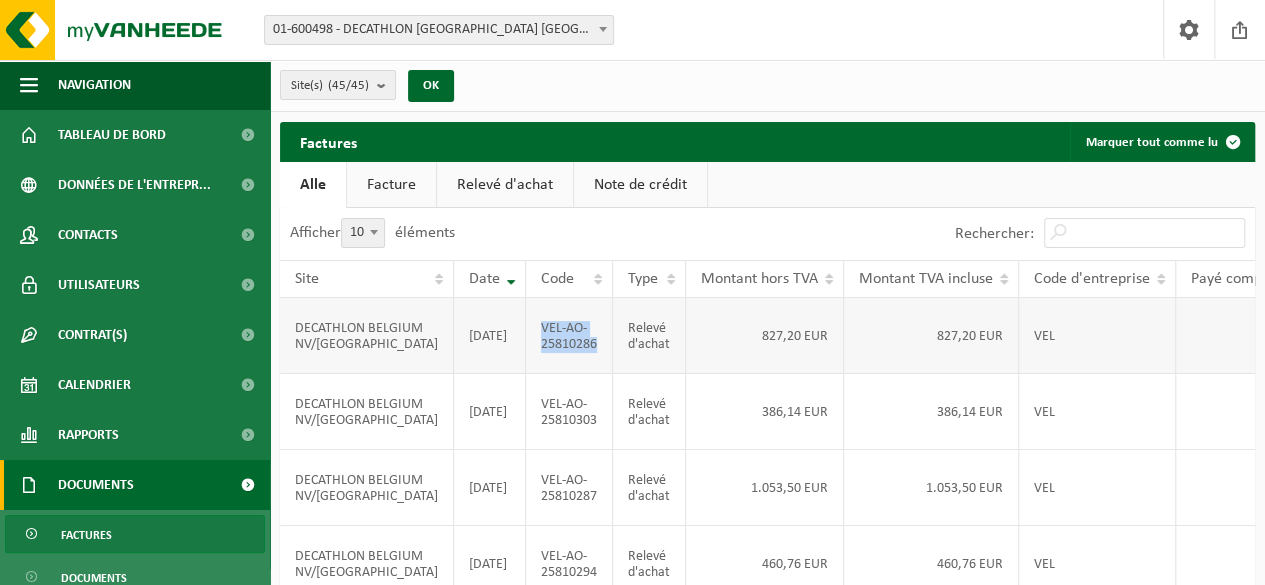 drag, startPoint x: 463, startPoint y: 331, endPoint x: 525, endPoint y: 354, distance: 66.12866 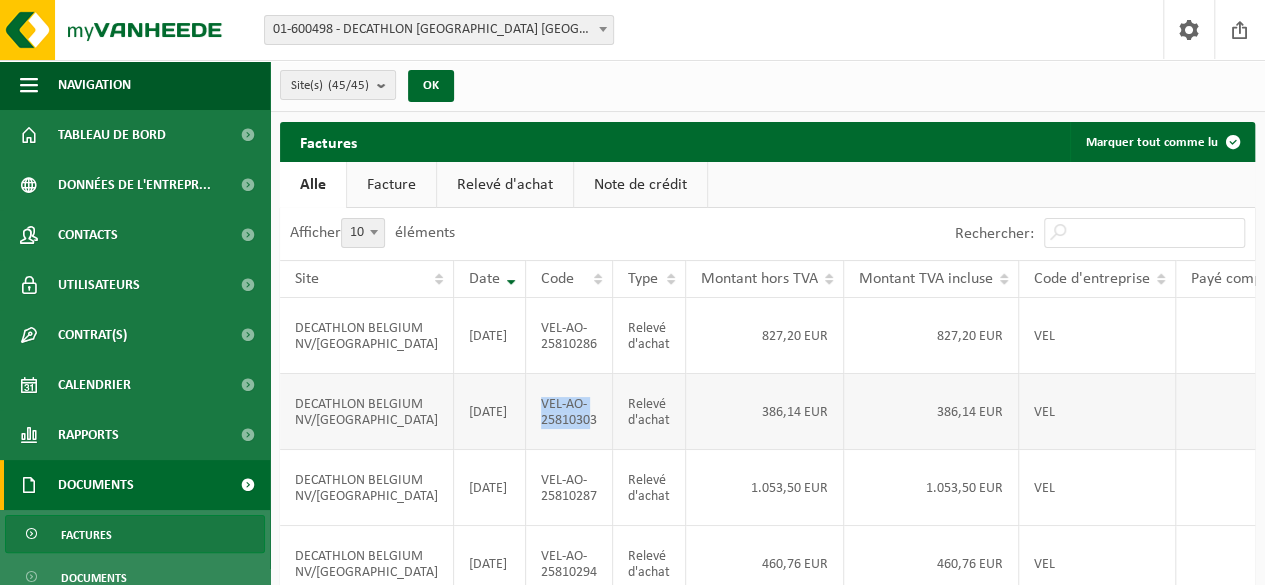 drag, startPoint x: 463, startPoint y: 429, endPoint x: 518, endPoint y: 450, distance: 58.872746 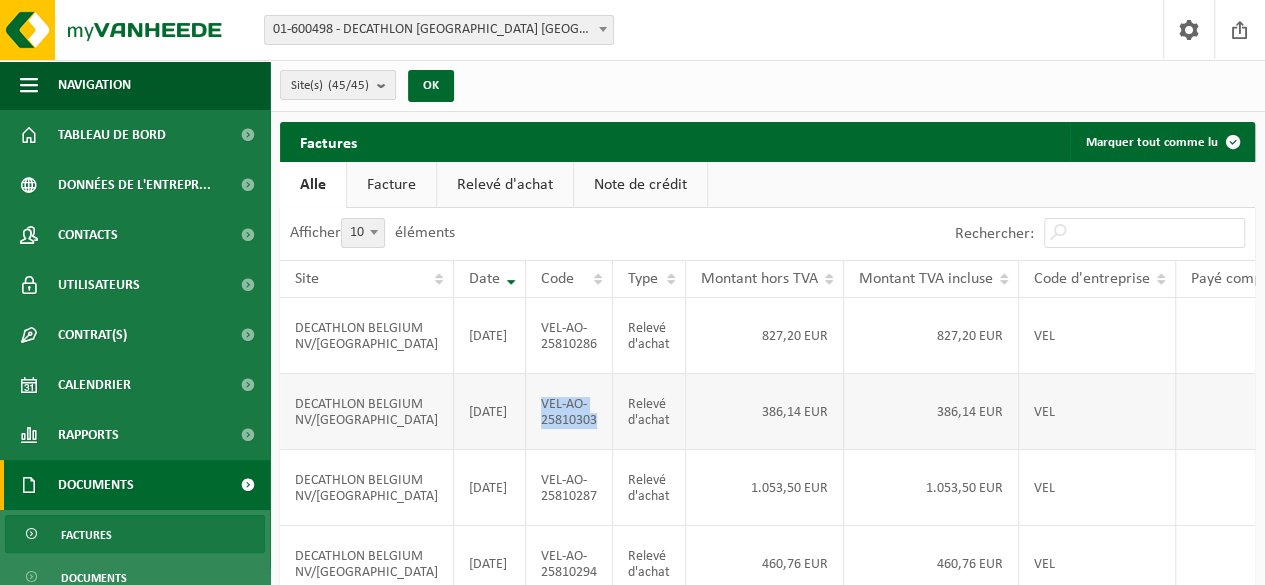 drag, startPoint x: 526, startPoint y: 448, endPoint x: 465, endPoint y: 430, distance: 63.600315 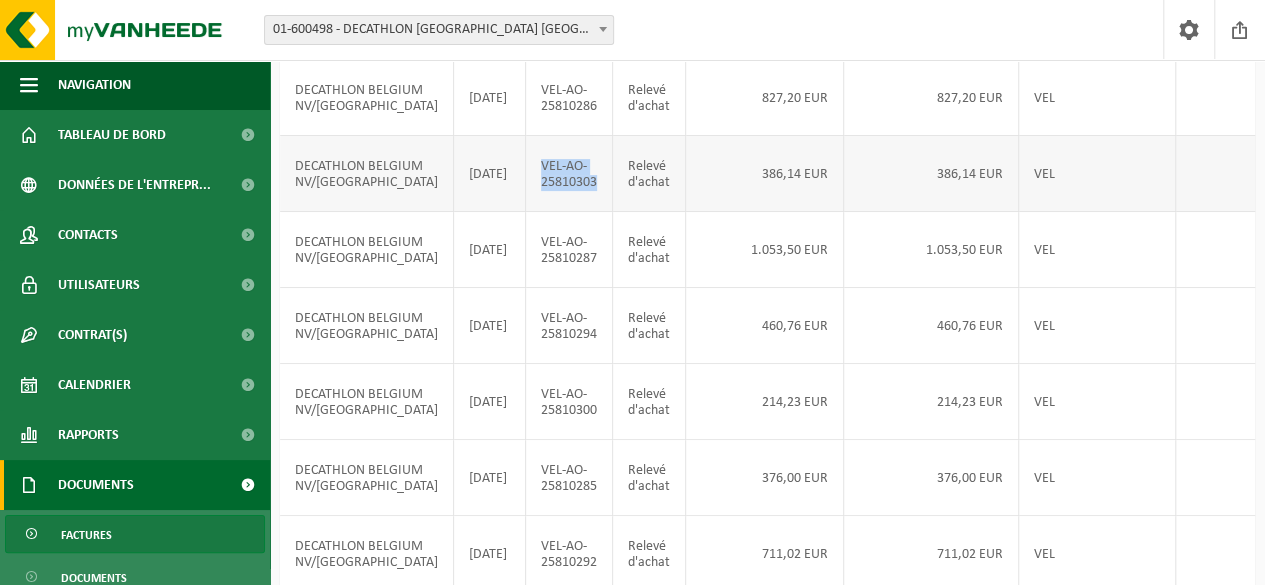 scroll, scrollTop: 246, scrollLeft: 0, axis: vertical 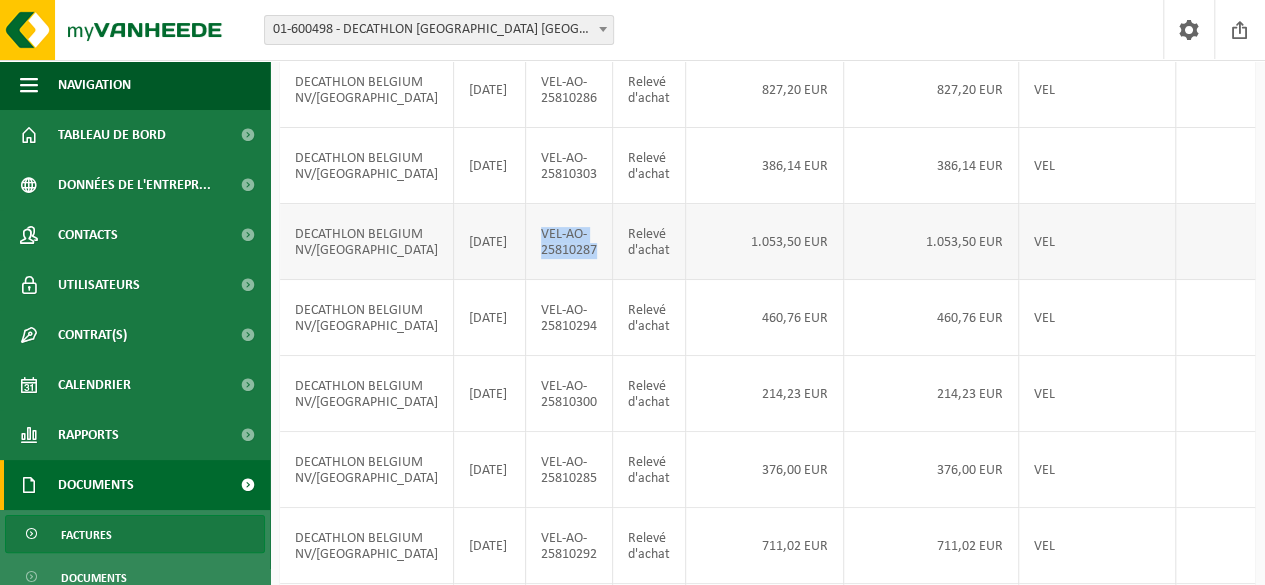 drag, startPoint x: 462, startPoint y: 269, endPoint x: 526, endPoint y: 292, distance: 68.007355 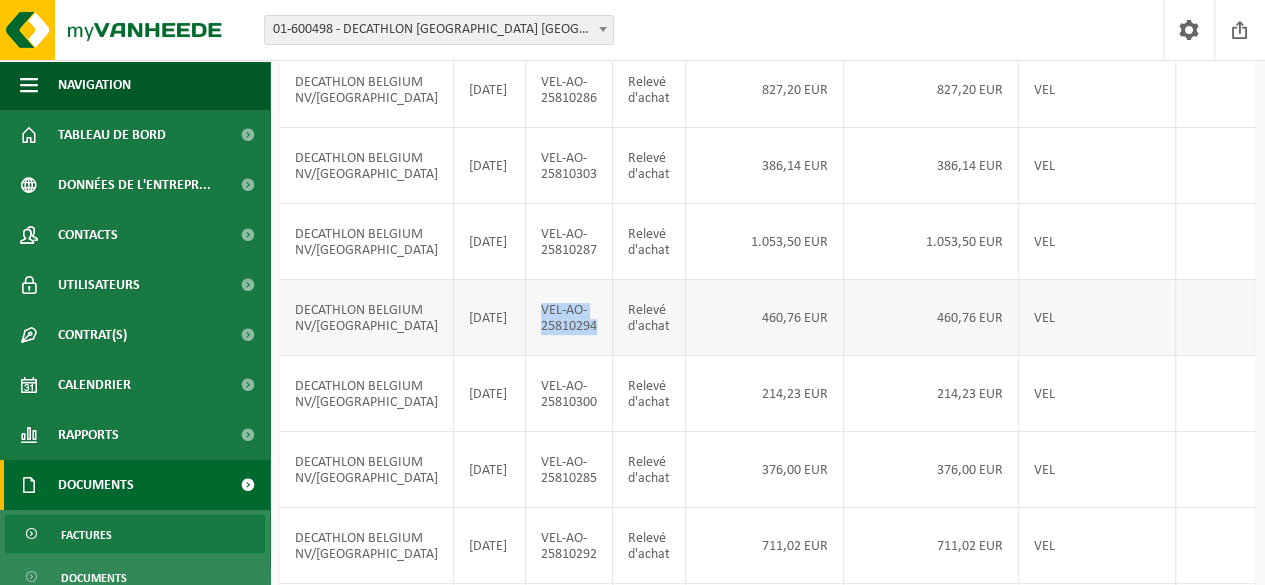 drag, startPoint x: 464, startPoint y: 364, endPoint x: 524, endPoint y: 379, distance: 61.846584 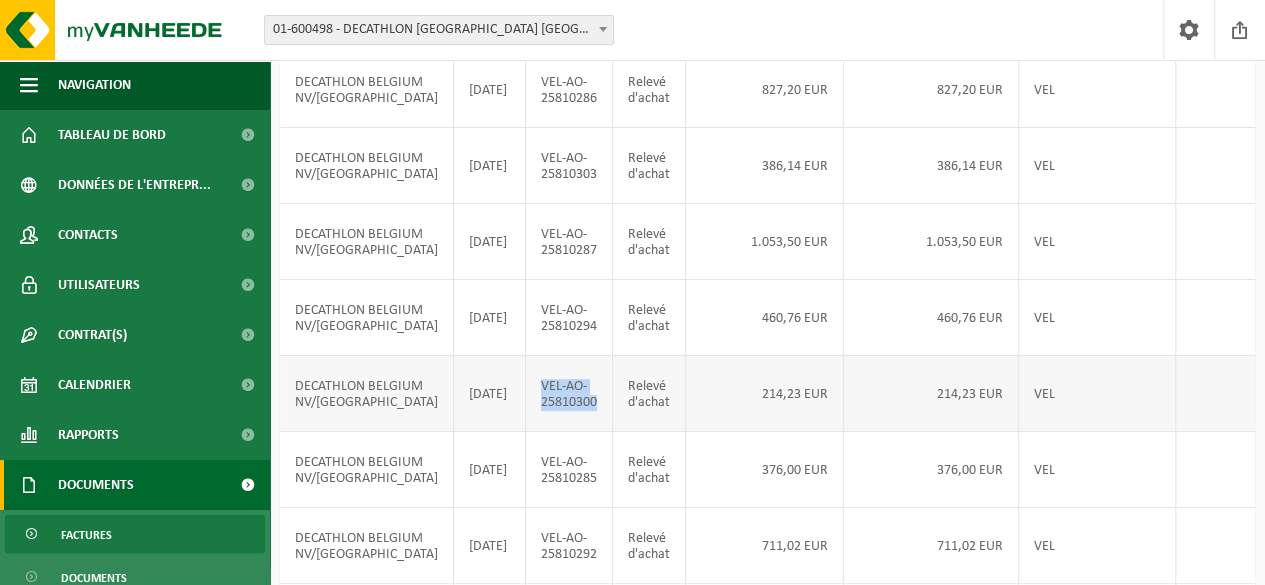 drag, startPoint x: 459, startPoint y: 447, endPoint x: 533, endPoint y: 474, distance: 78.77182 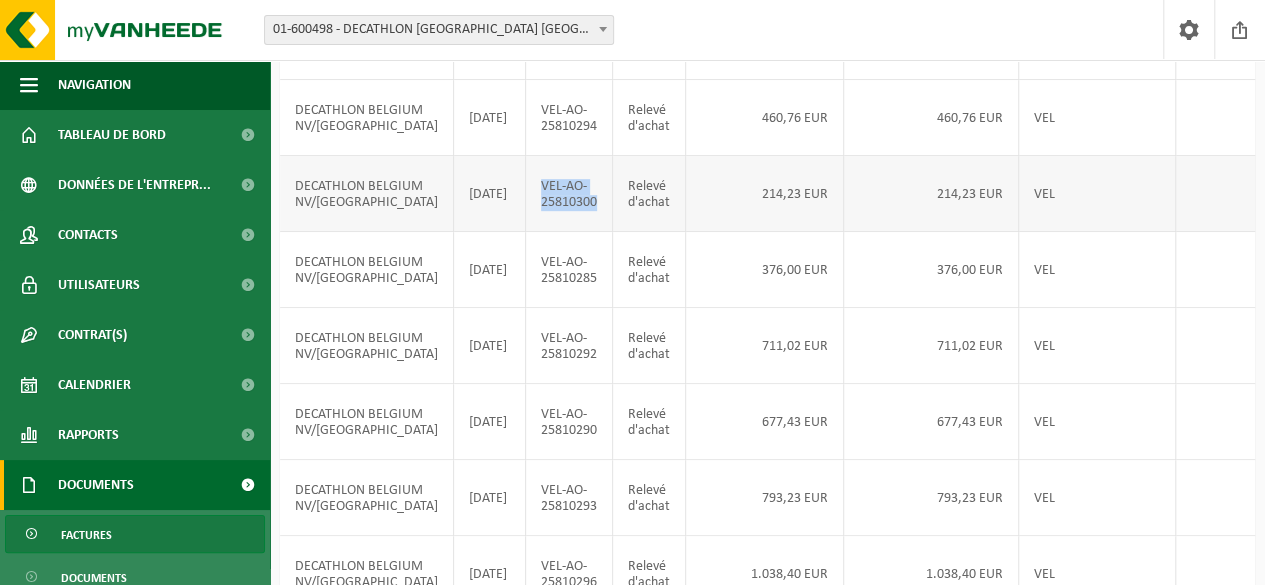 scroll, scrollTop: 448, scrollLeft: 0, axis: vertical 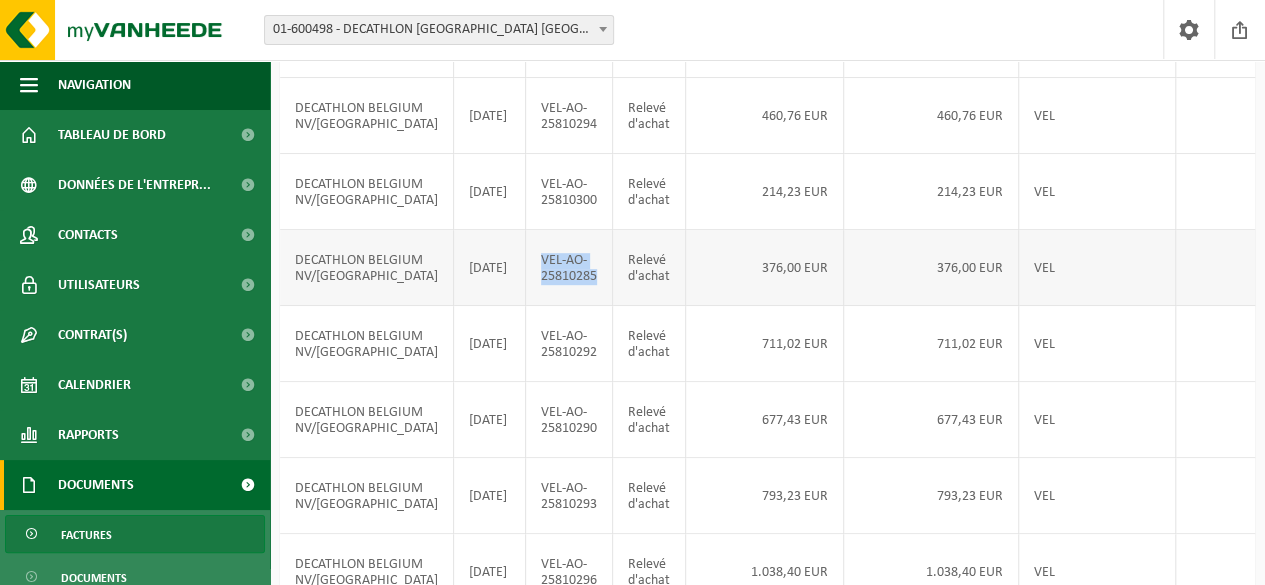 drag, startPoint x: 461, startPoint y: 340, endPoint x: 524, endPoint y: 369, distance: 69.354164 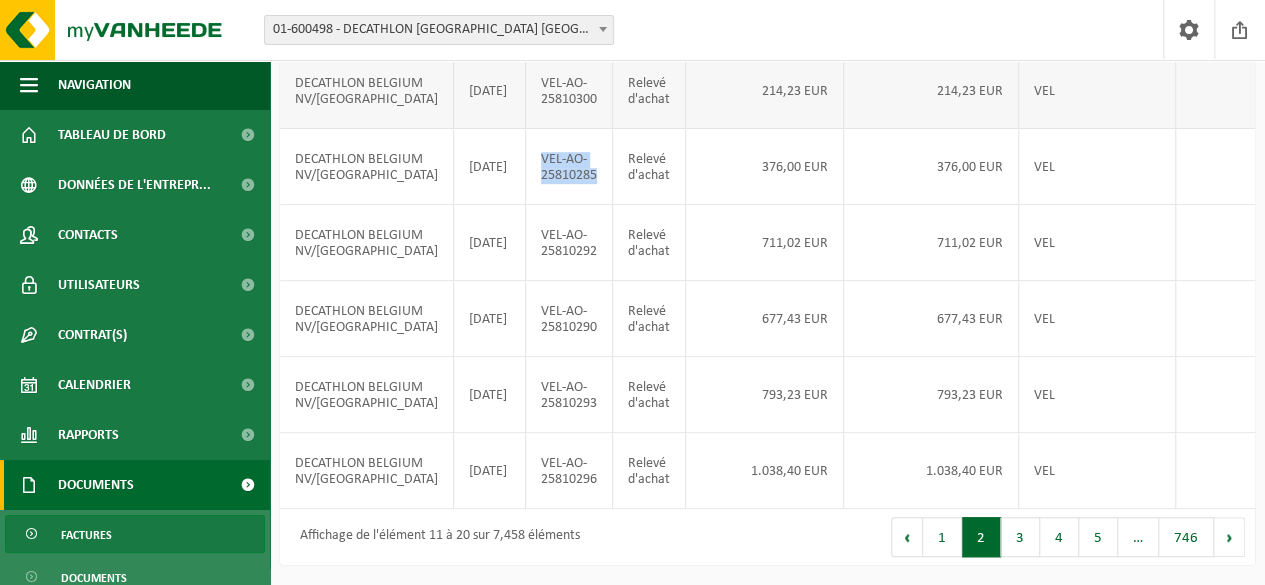 scroll, scrollTop: 661, scrollLeft: 0, axis: vertical 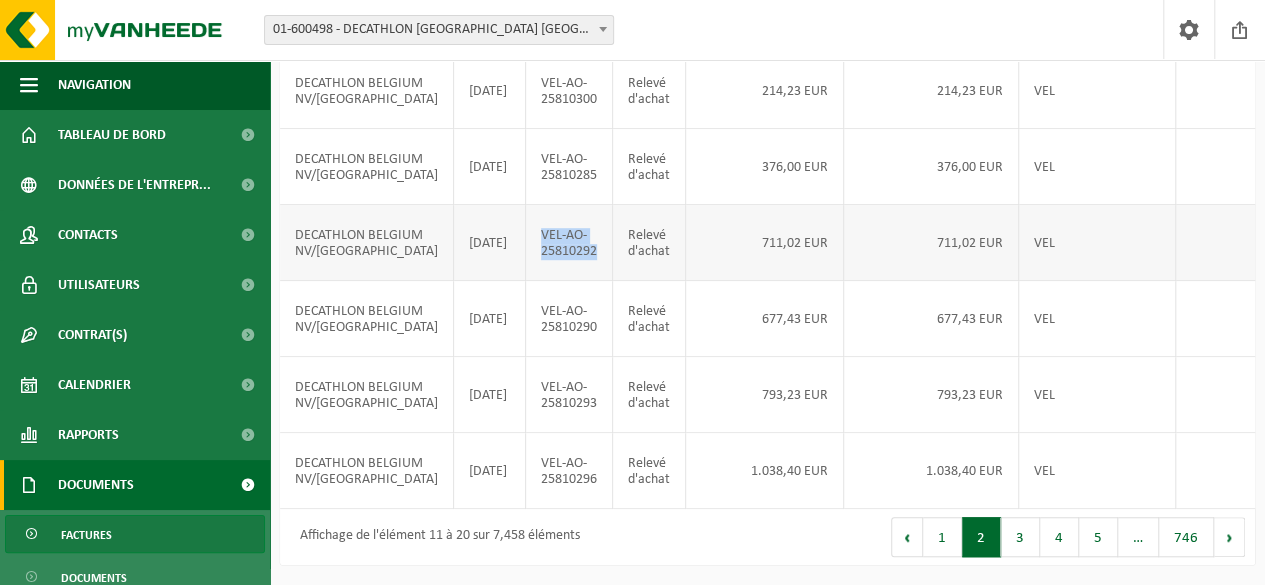 drag, startPoint x: 464, startPoint y: 227, endPoint x: 524, endPoint y: 243, distance: 62.0967 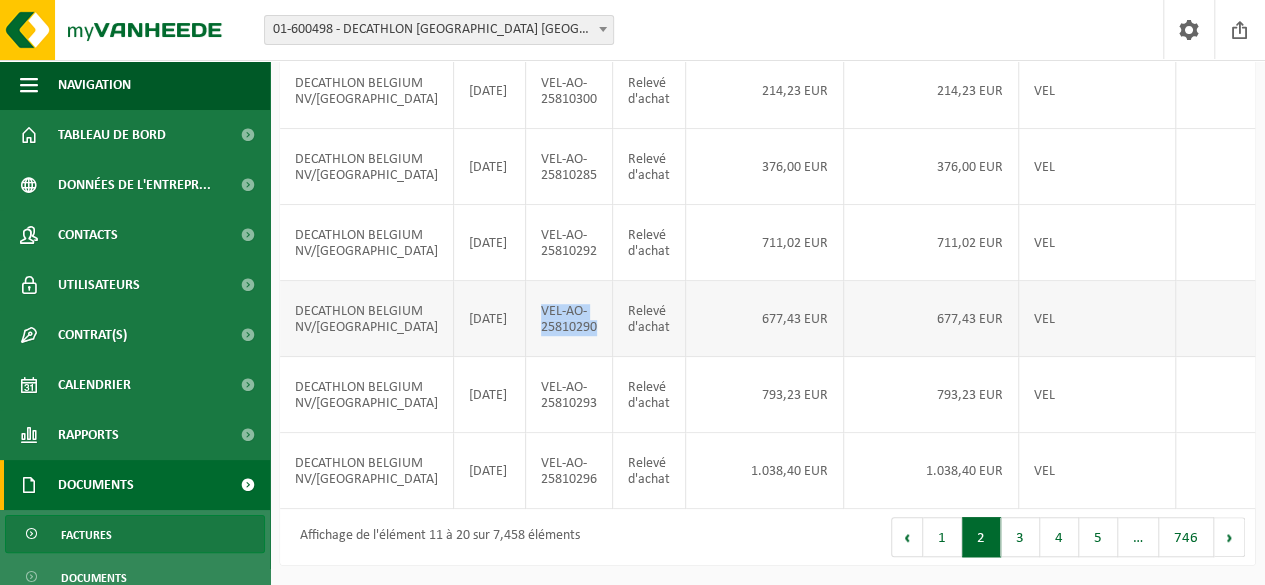 drag, startPoint x: 456, startPoint y: 311, endPoint x: 524, endPoint y: 338, distance: 73.1642 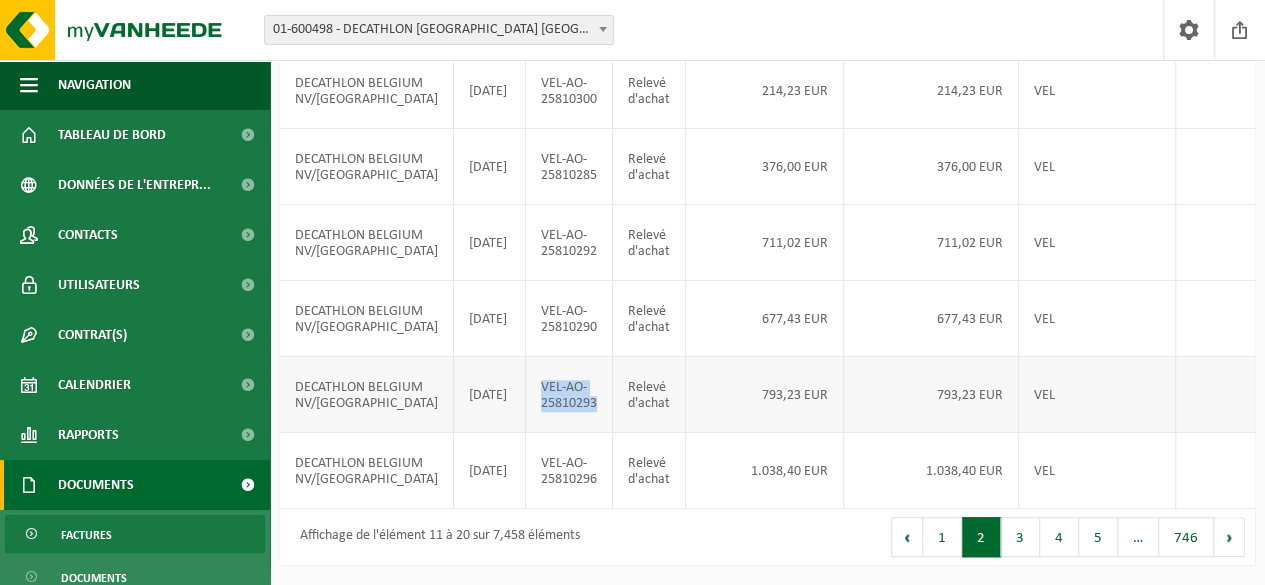drag, startPoint x: 465, startPoint y: 407, endPoint x: 526, endPoint y: 433, distance: 66.309875 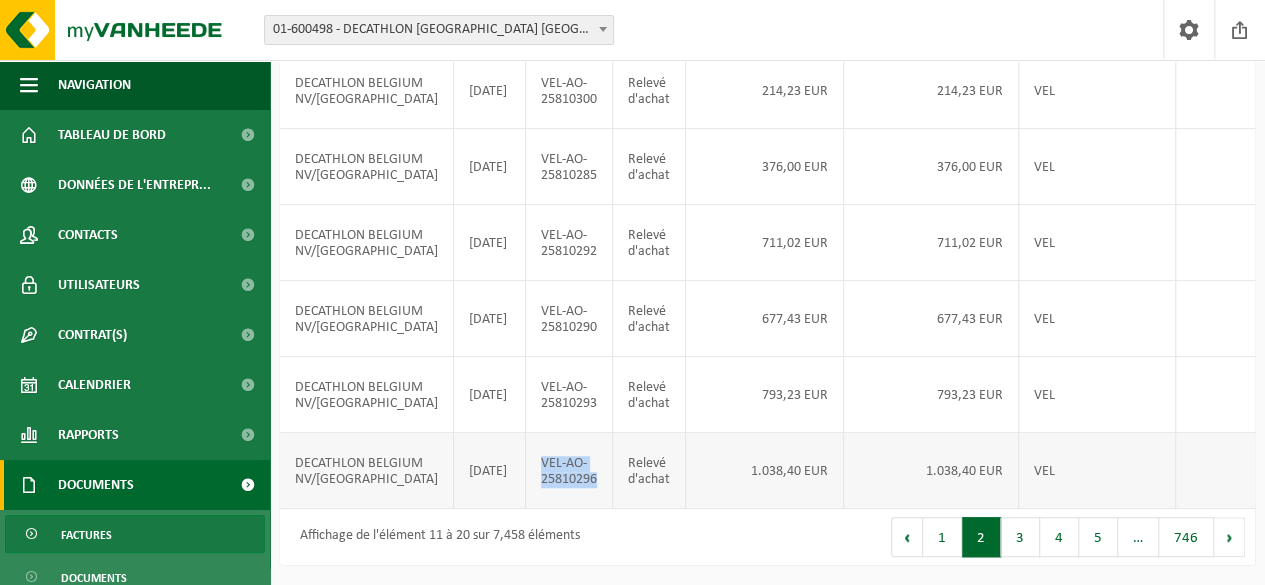 drag, startPoint x: 458, startPoint y: 437, endPoint x: 525, endPoint y: 463, distance: 71.867935 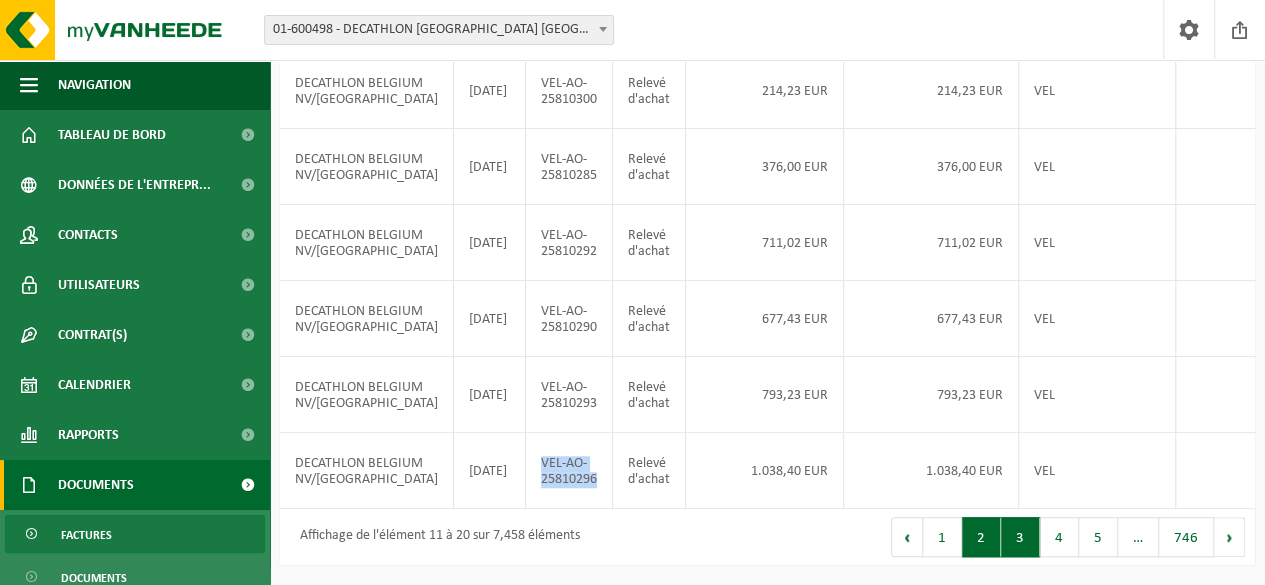 click on "3" at bounding box center (1020, 537) 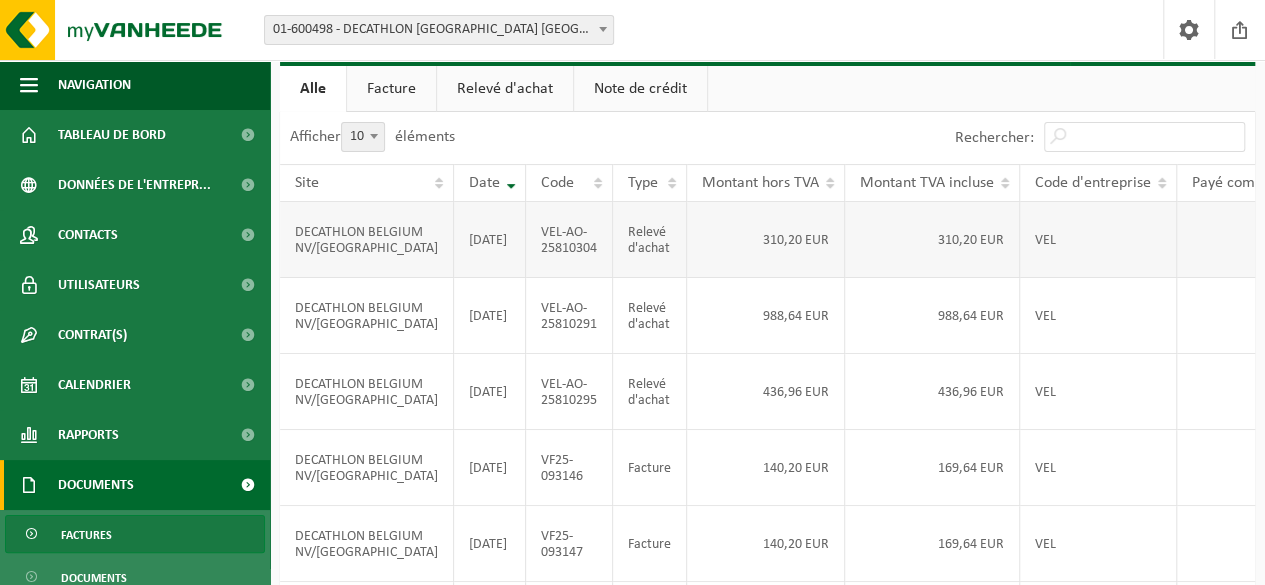 scroll, scrollTop: 0, scrollLeft: 0, axis: both 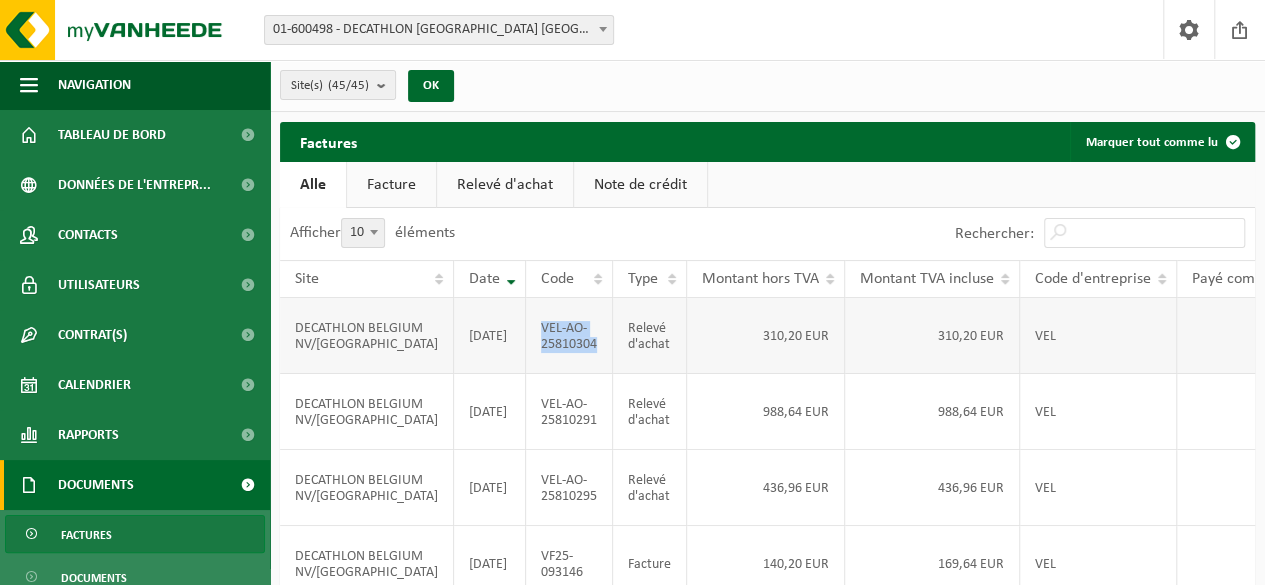 drag, startPoint x: 460, startPoint y: 335, endPoint x: 522, endPoint y: 349, distance: 63.560993 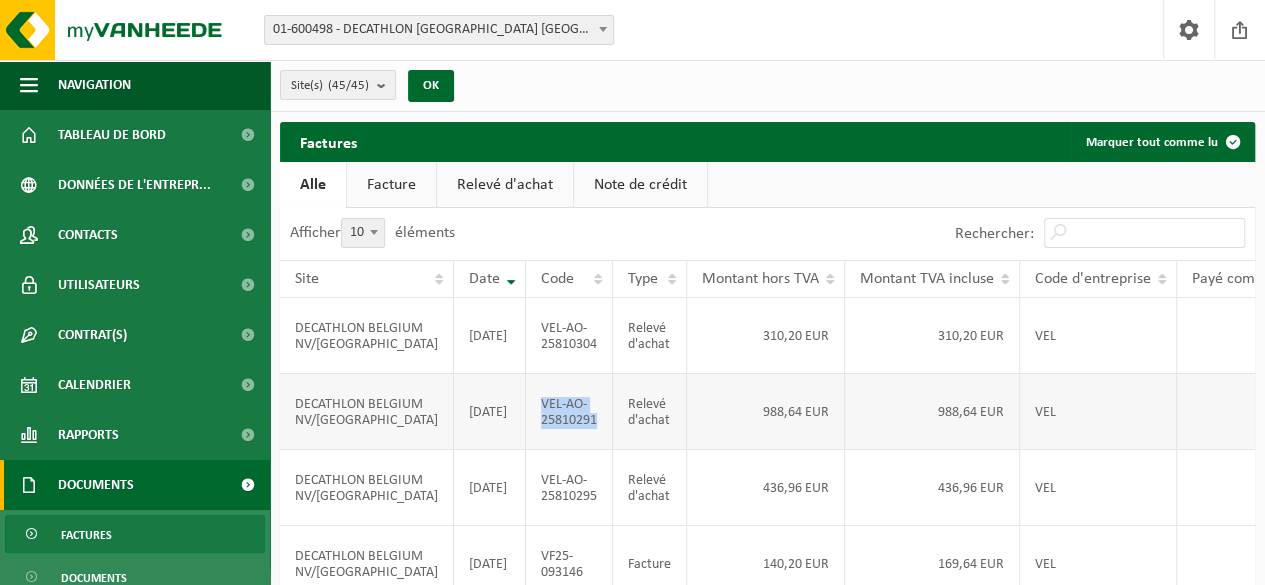 drag, startPoint x: 460, startPoint y: 427, endPoint x: 524, endPoint y: 441, distance: 65.51336 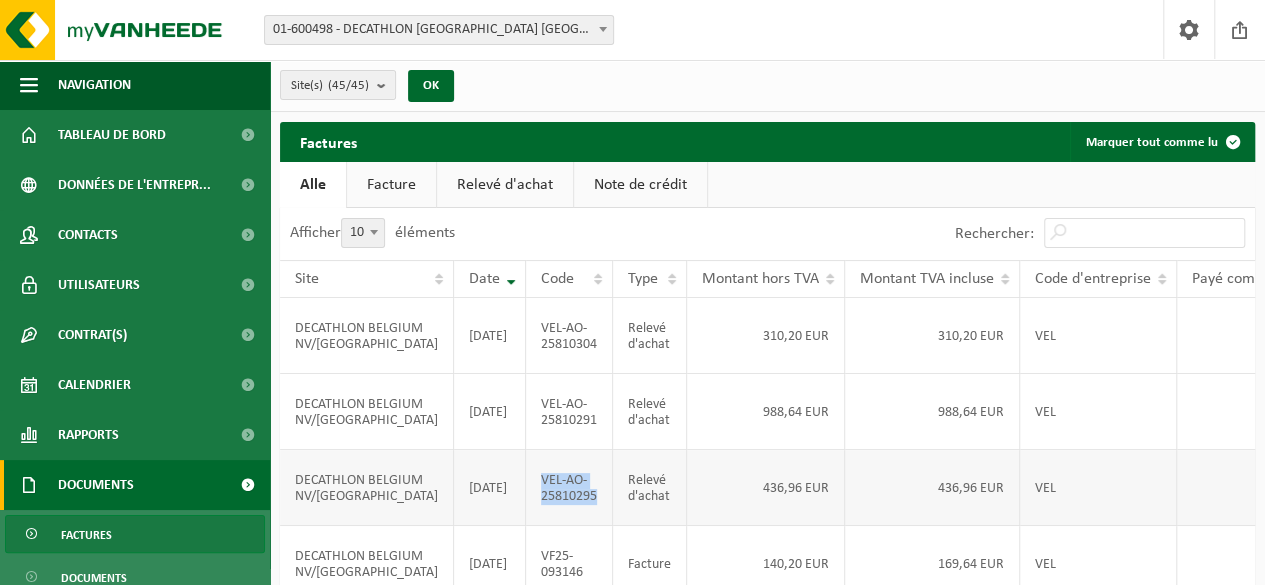 drag, startPoint x: 460, startPoint y: 518, endPoint x: 525, endPoint y: 544, distance: 70.00714 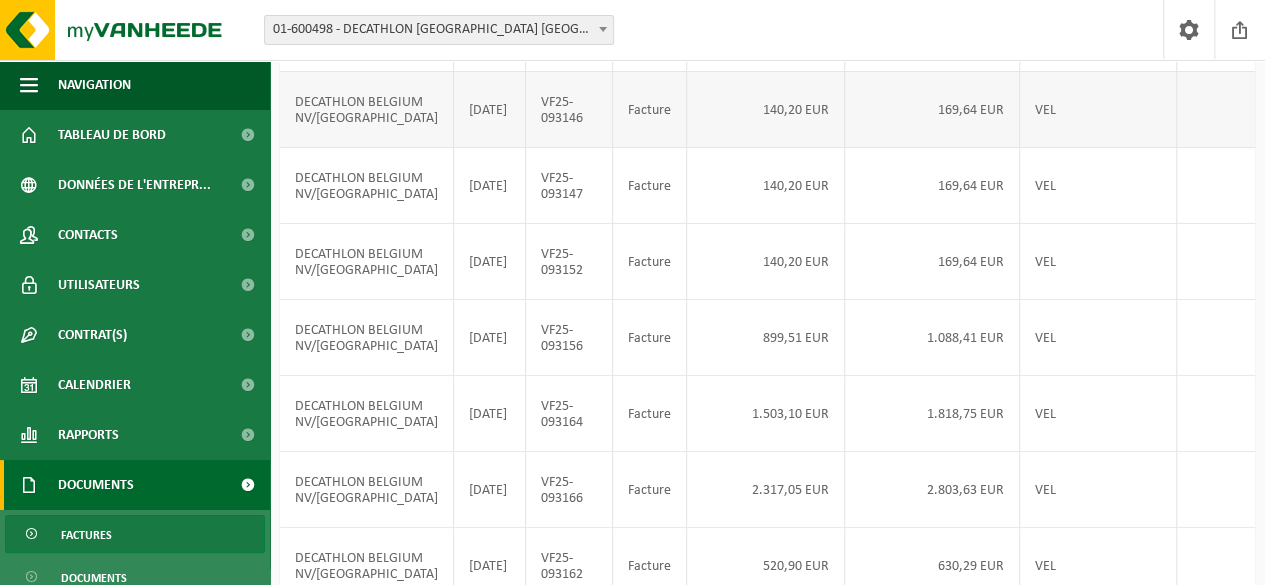 scroll, scrollTop: 450, scrollLeft: 0, axis: vertical 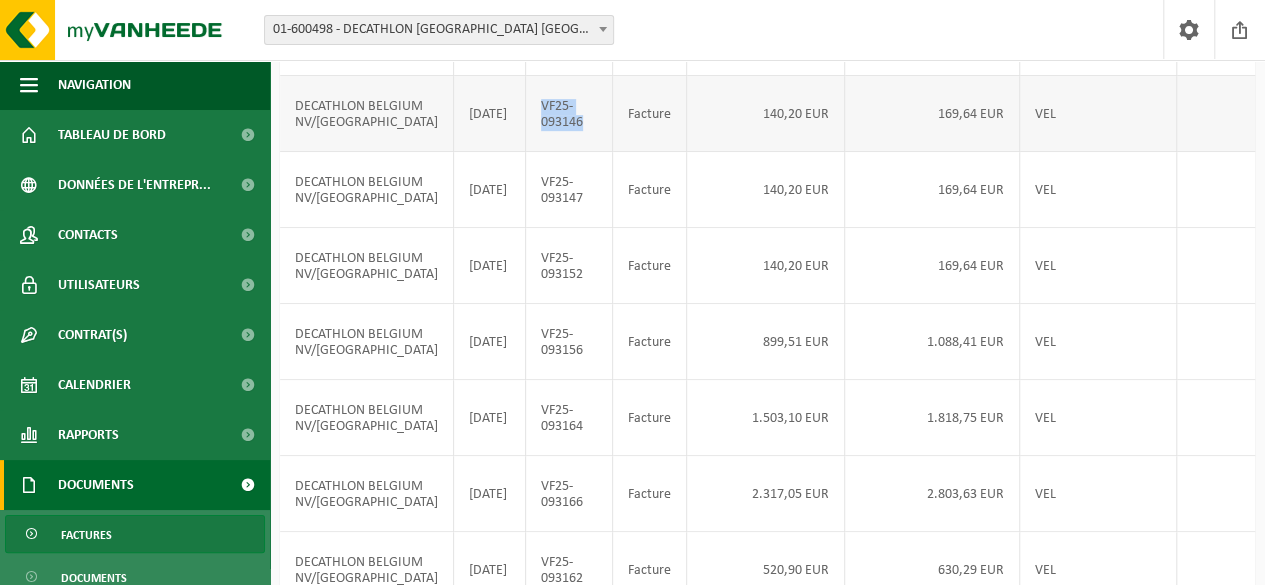 drag, startPoint x: 462, startPoint y: 166, endPoint x: 508, endPoint y: 180, distance: 48.08326 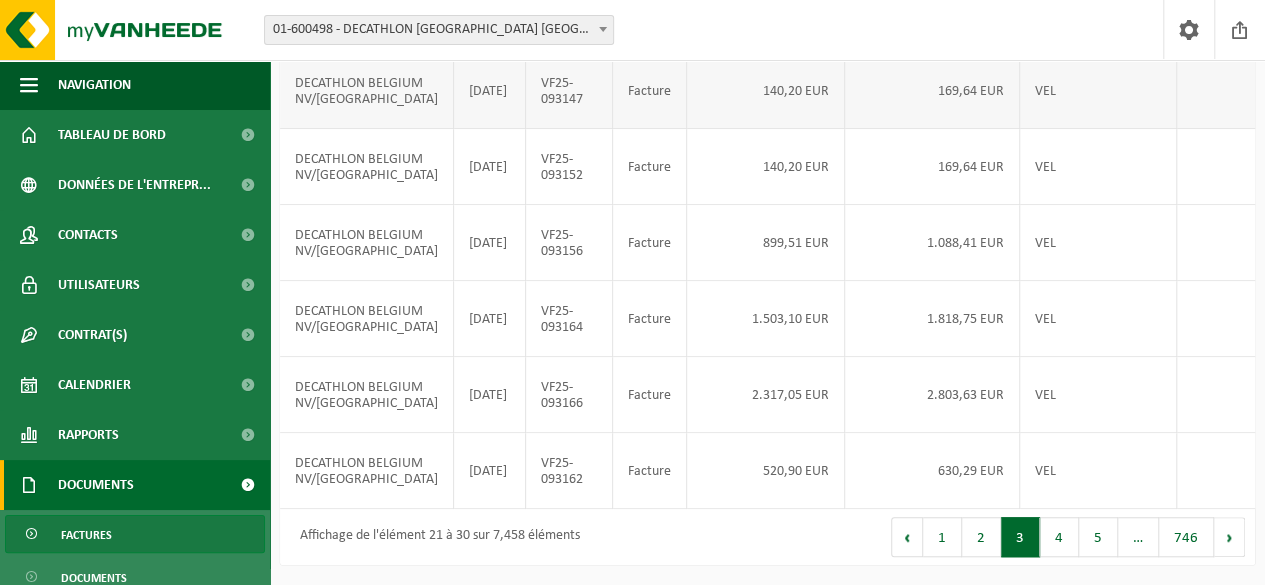 scroll, scrollTop: 722, scrollLeft: 0, axis: vertical 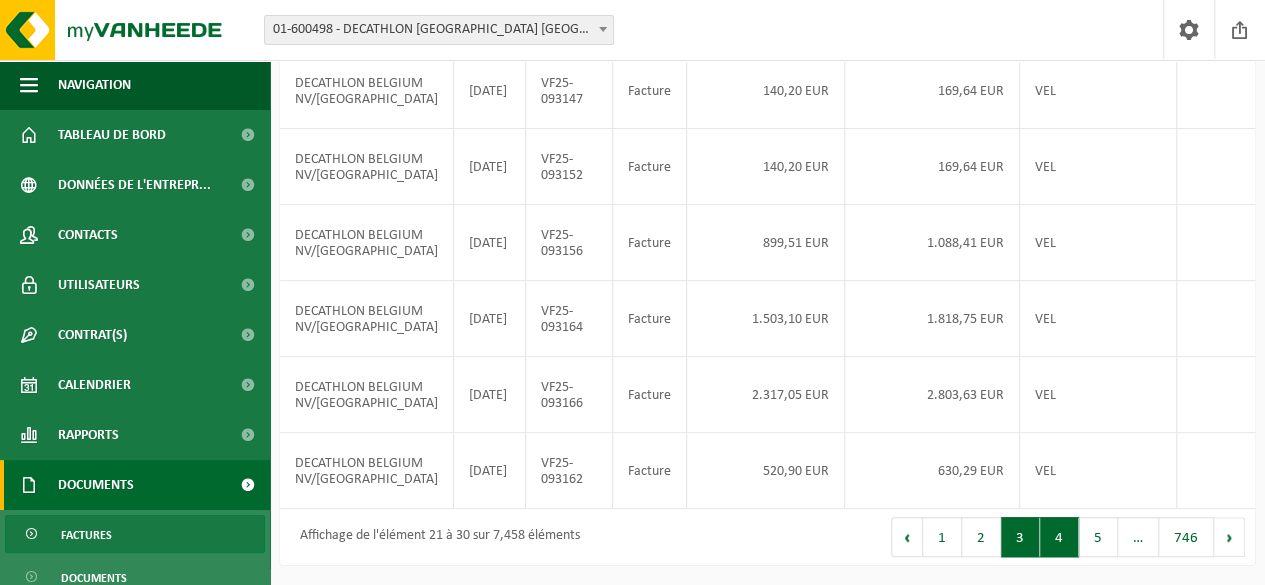 click on "4" at bounding box center (1059, 537) 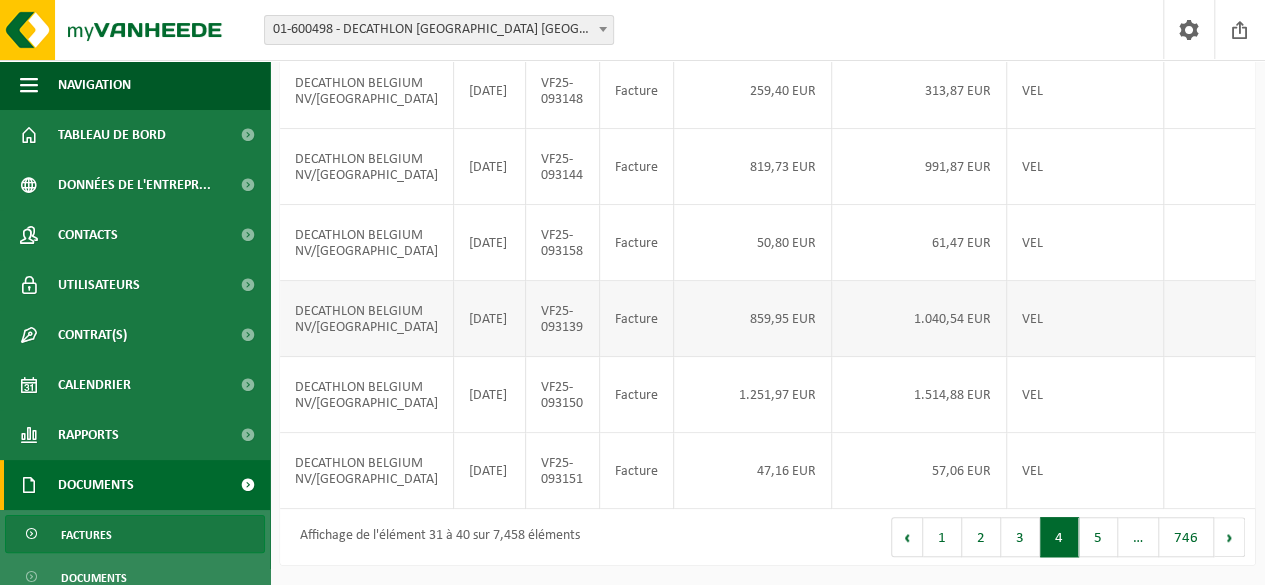 scroll, scrollTop: 722, scrollLeft: 0, axis: vertical 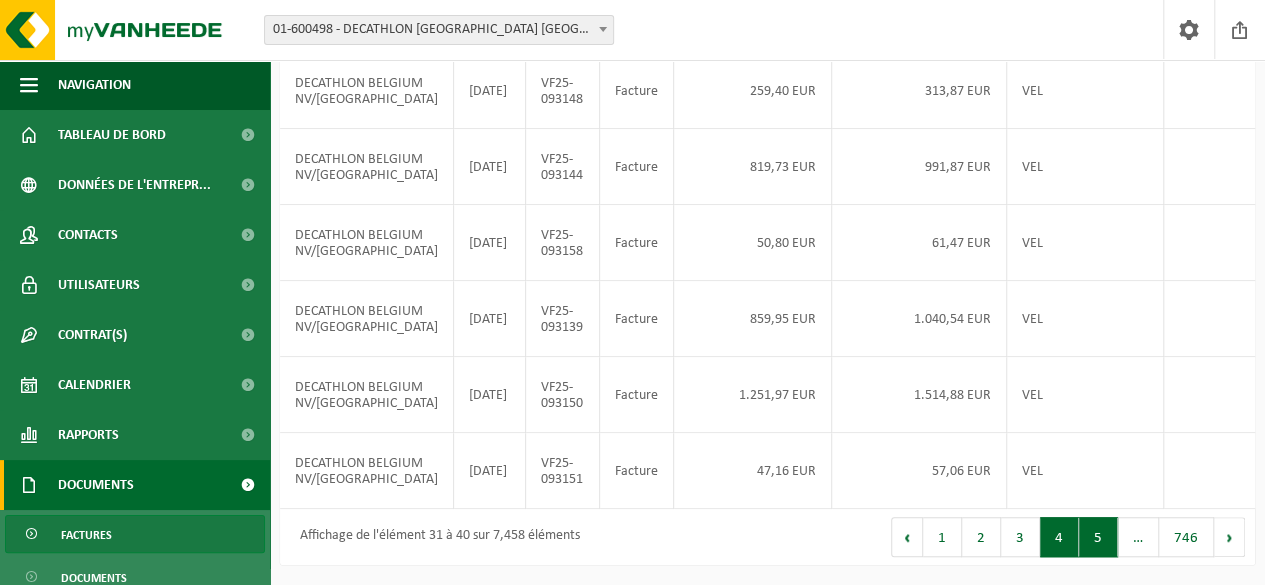 click on "5" at bounding box center [1098, 537] 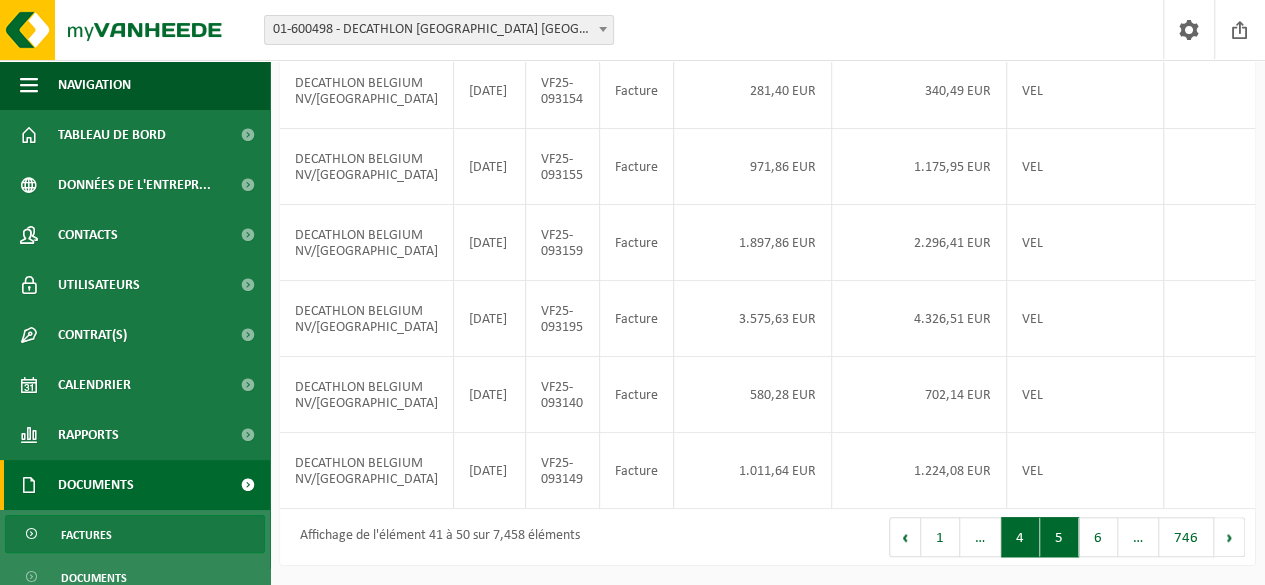 click on "4" at bounding box center (1020, 537) 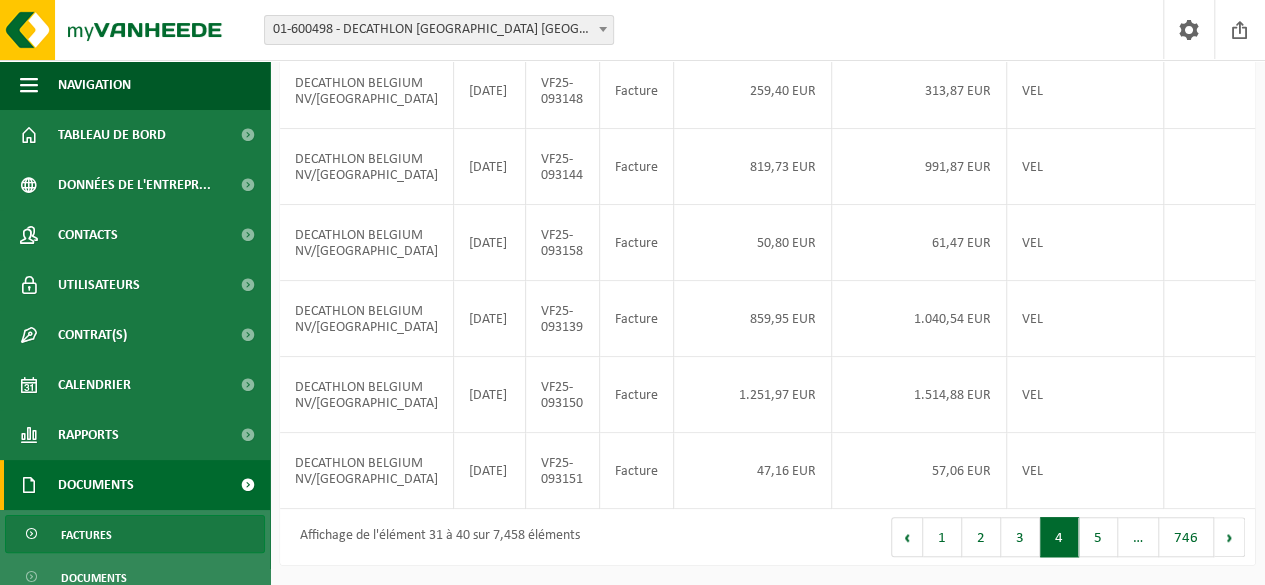 click on "3" at bounding box center (1020, 537) 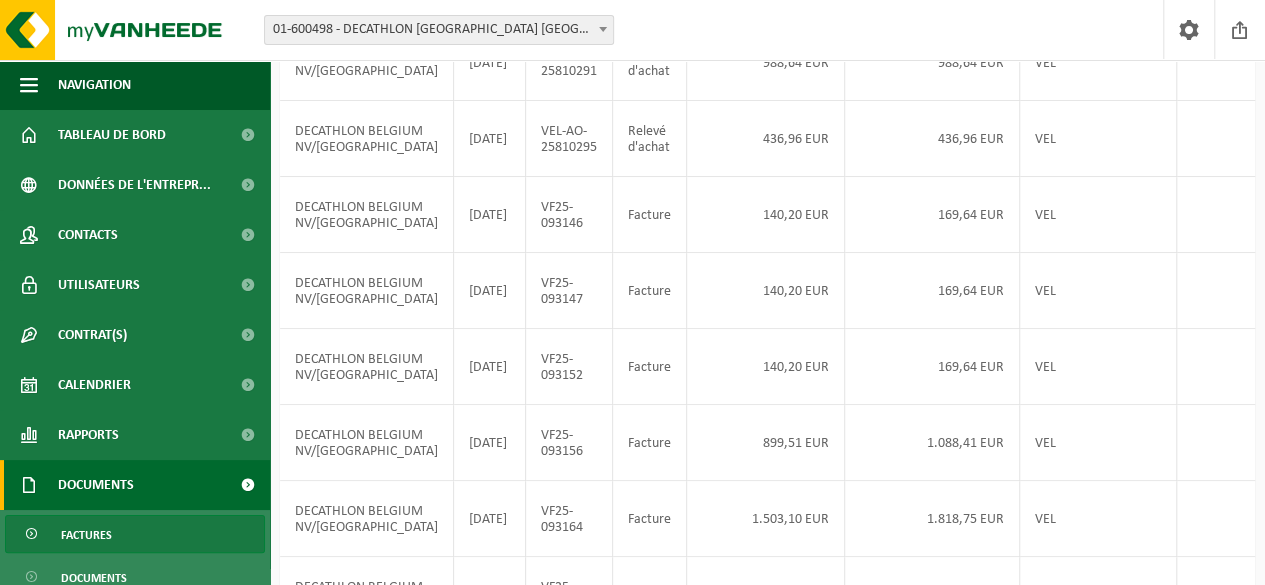 scroll, scrollTop: 341, scrollLeft: 0, axis: vertical 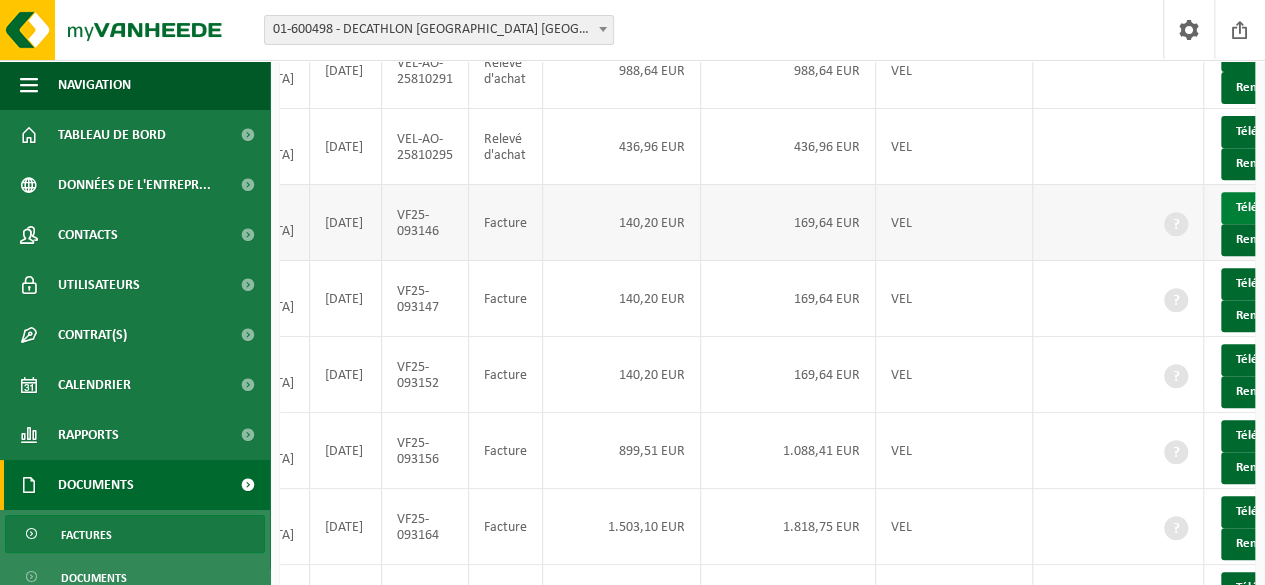 click on "Télécharger" at bounding box center [1274, 208] 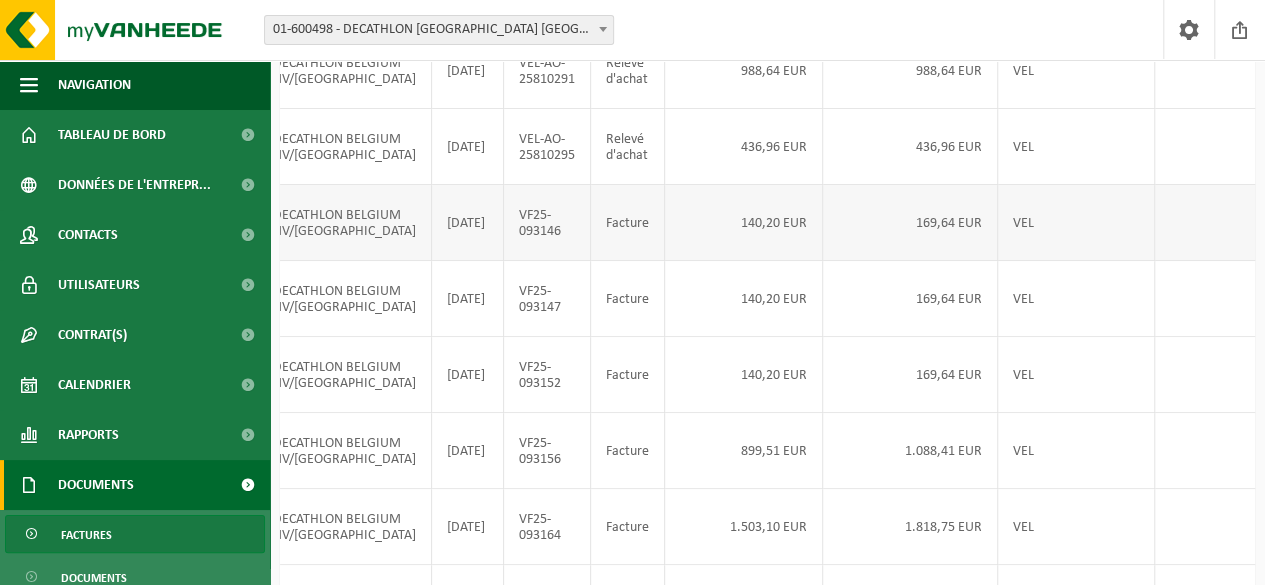 scroll, scrollTop: 0, scrollLeft: 0, axis: both 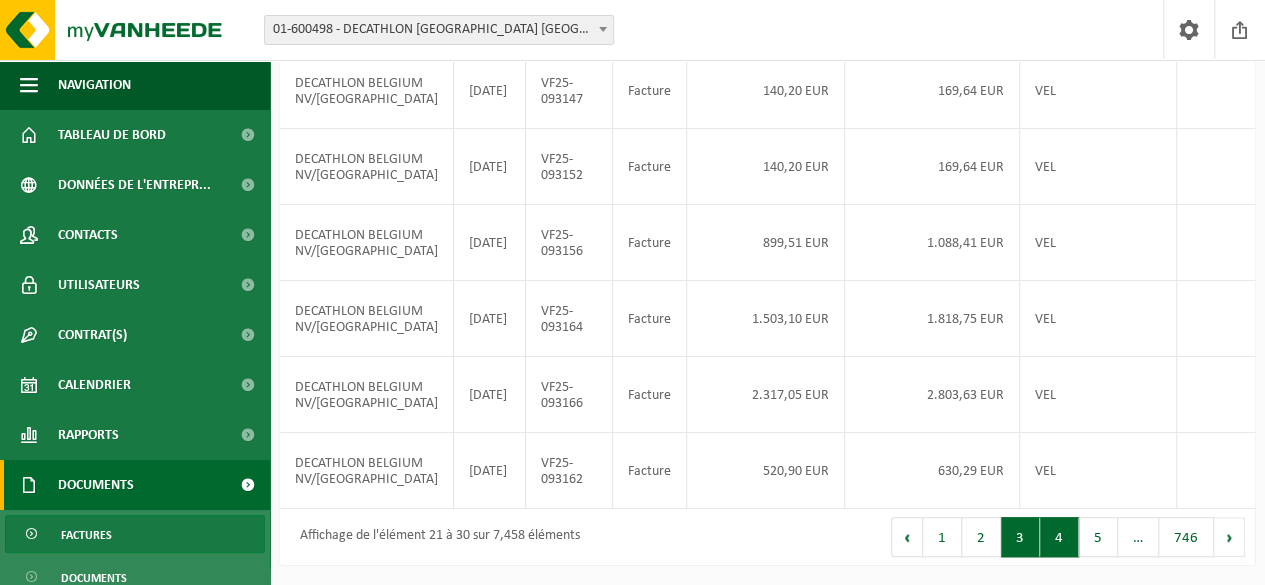 click on "4" at bounding box center (1059, 537) 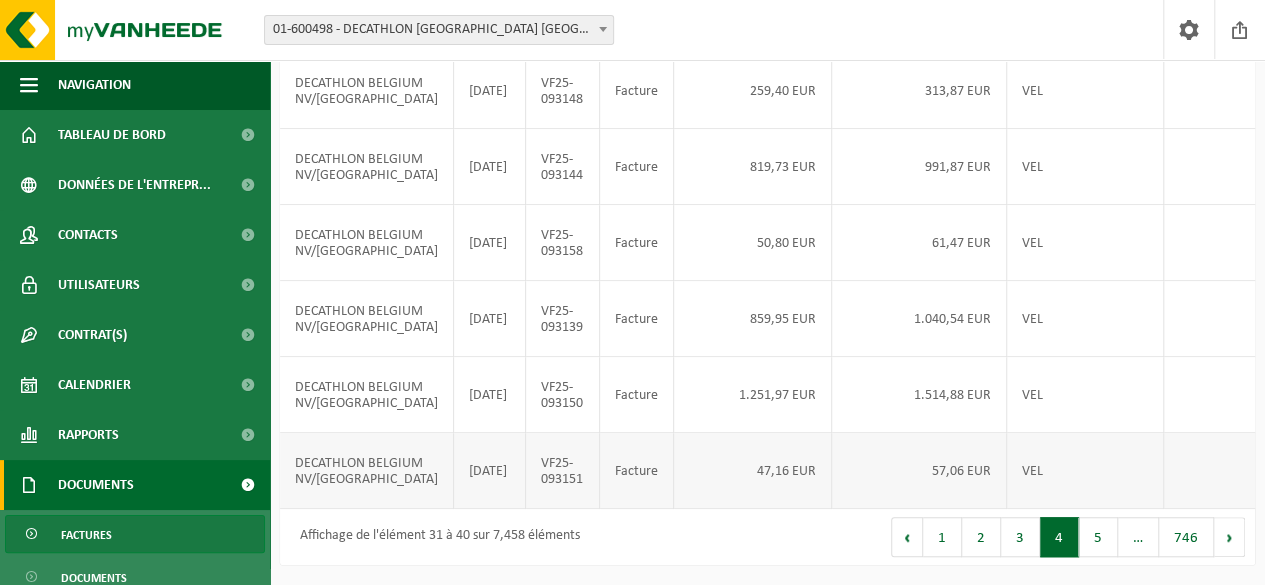 scroll, scrollTop: 722, scrollLeft: 0, axis: vertical 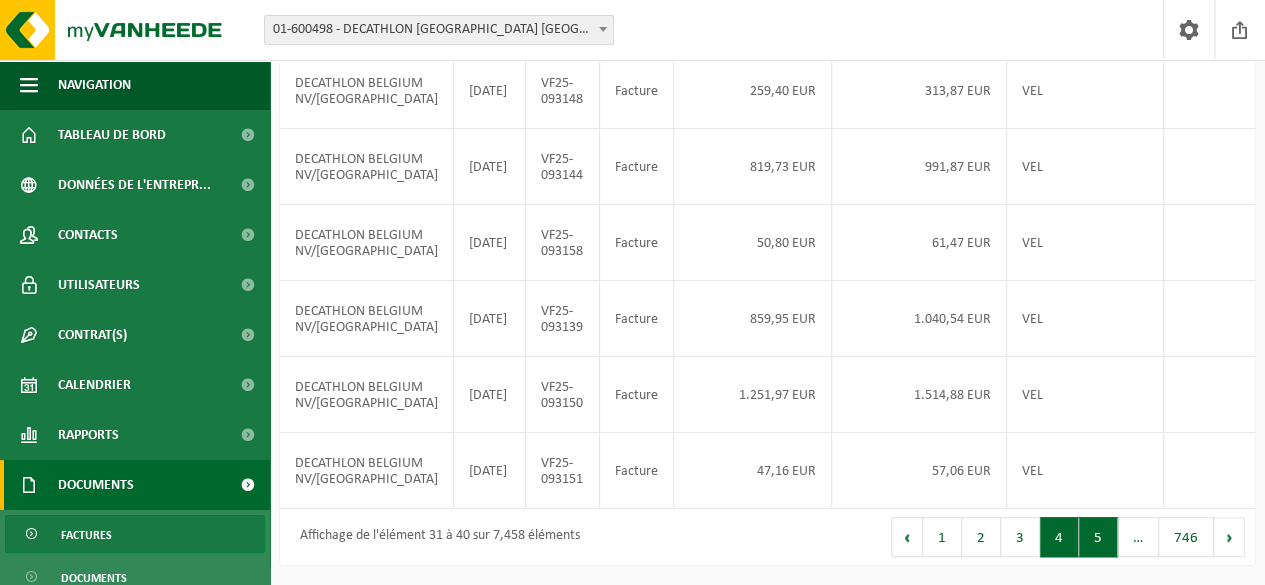 click on "5" at bounding box center [1098, 537] 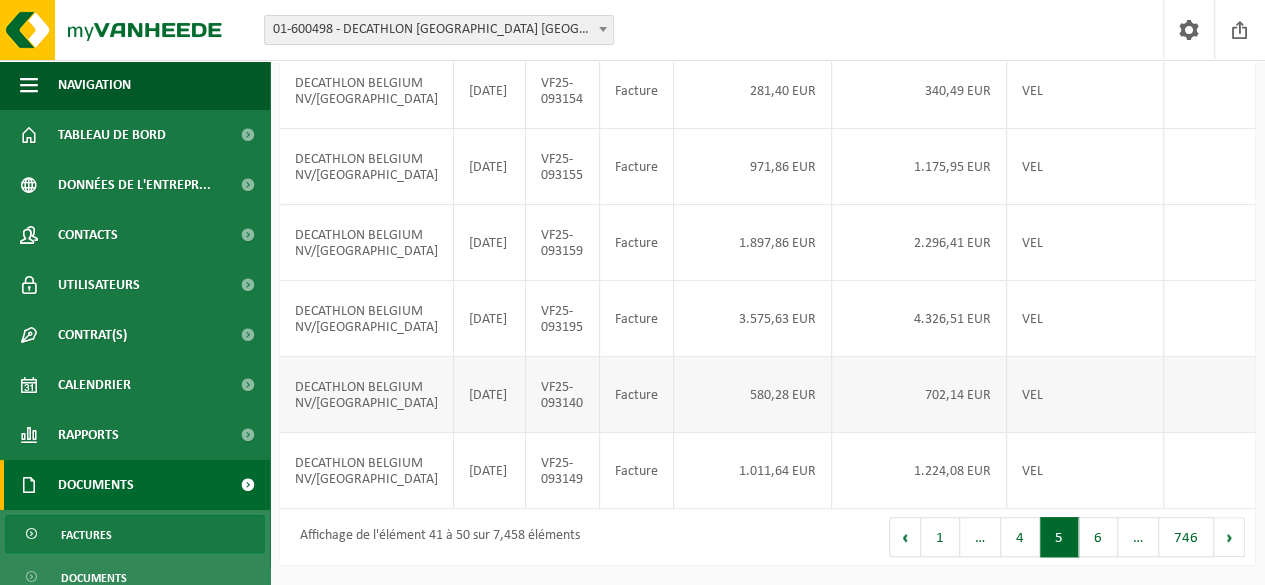 scroll, scrollTop: 702, scrollLeft: 0, axis: vertical 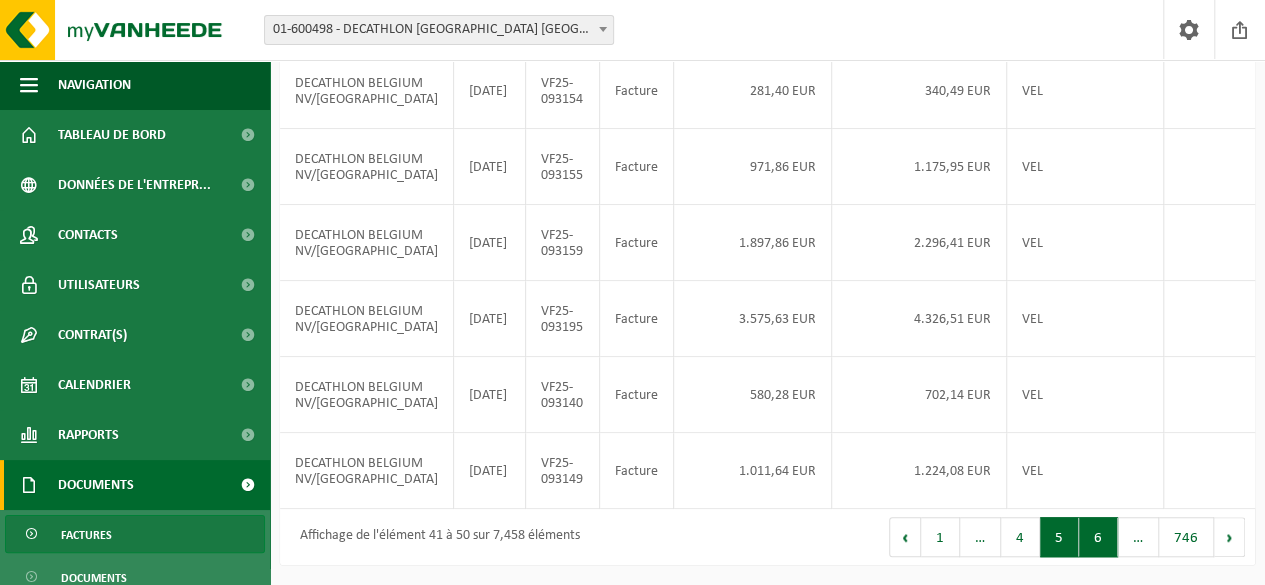 click on "6" at bounding box center (1098, 537) 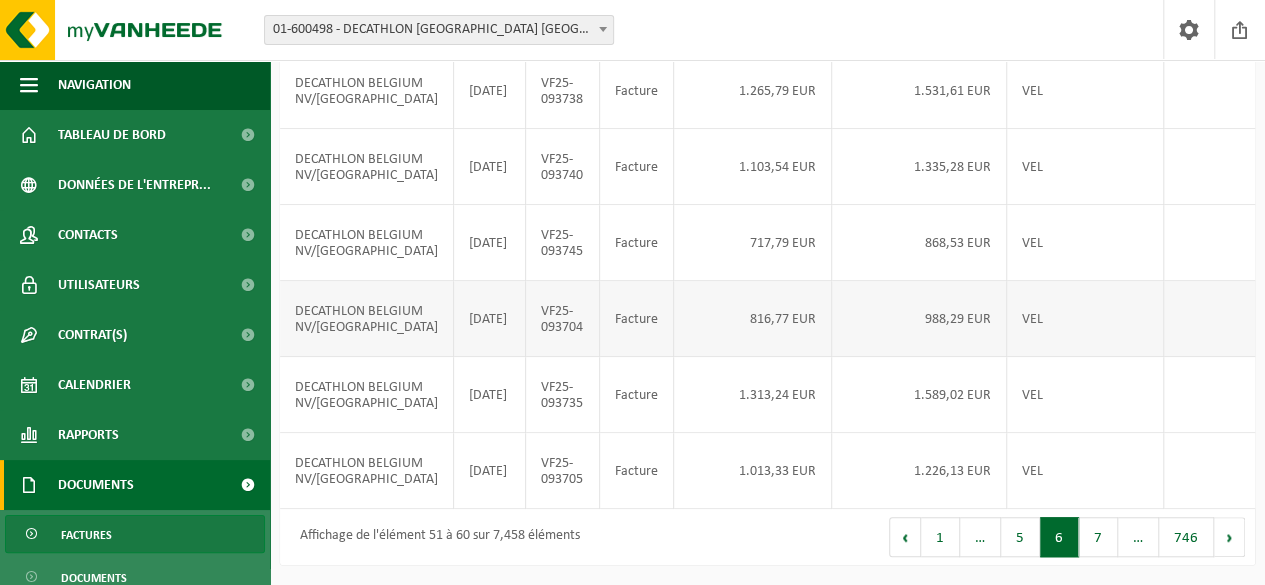 scroll, scrollTop: 722, scrollLeft: 0, axis: vertical 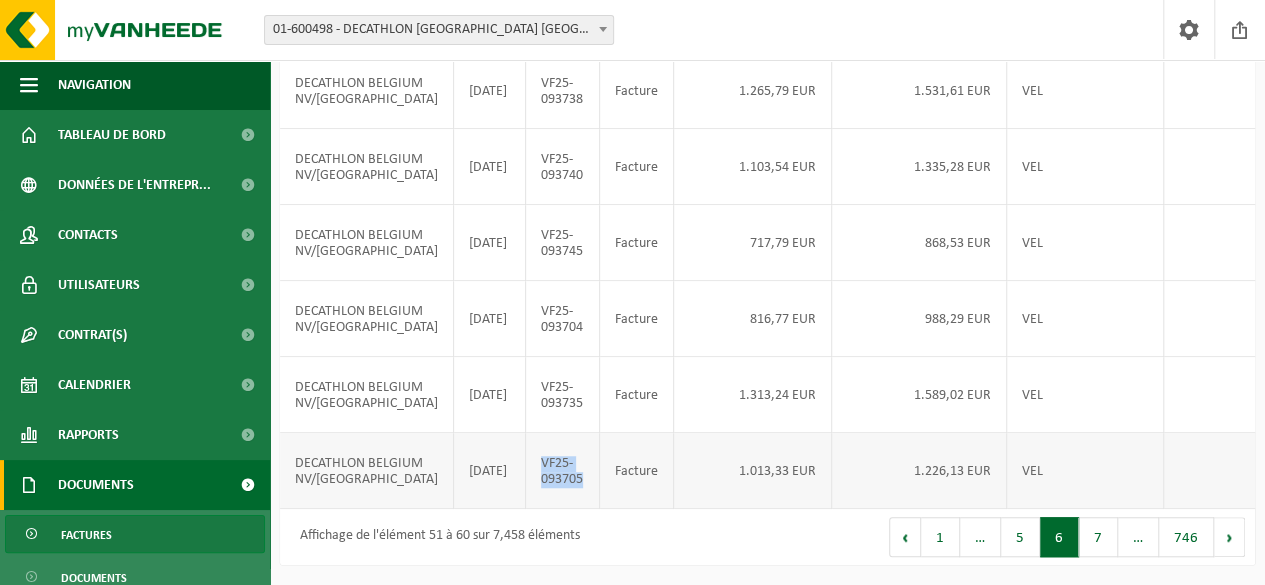 drag, startPoint x: 464, startPoint y: 439, endPoint x: 512, endPoint y: 458, distance: 51.62364 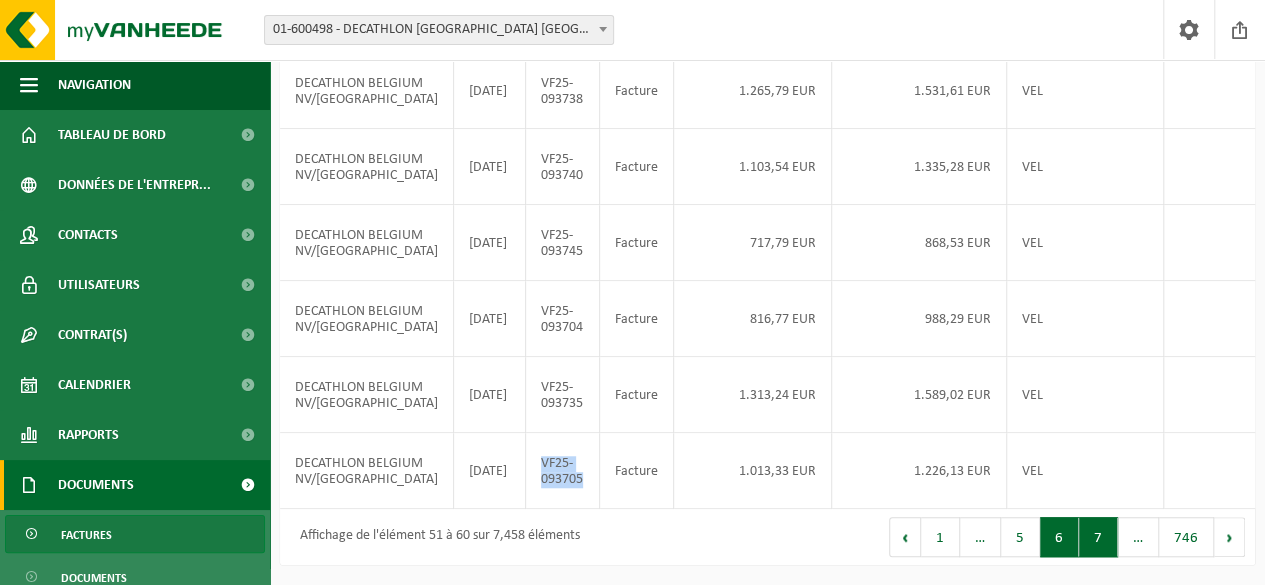 click on "7" at bounding box center (1098, 537) 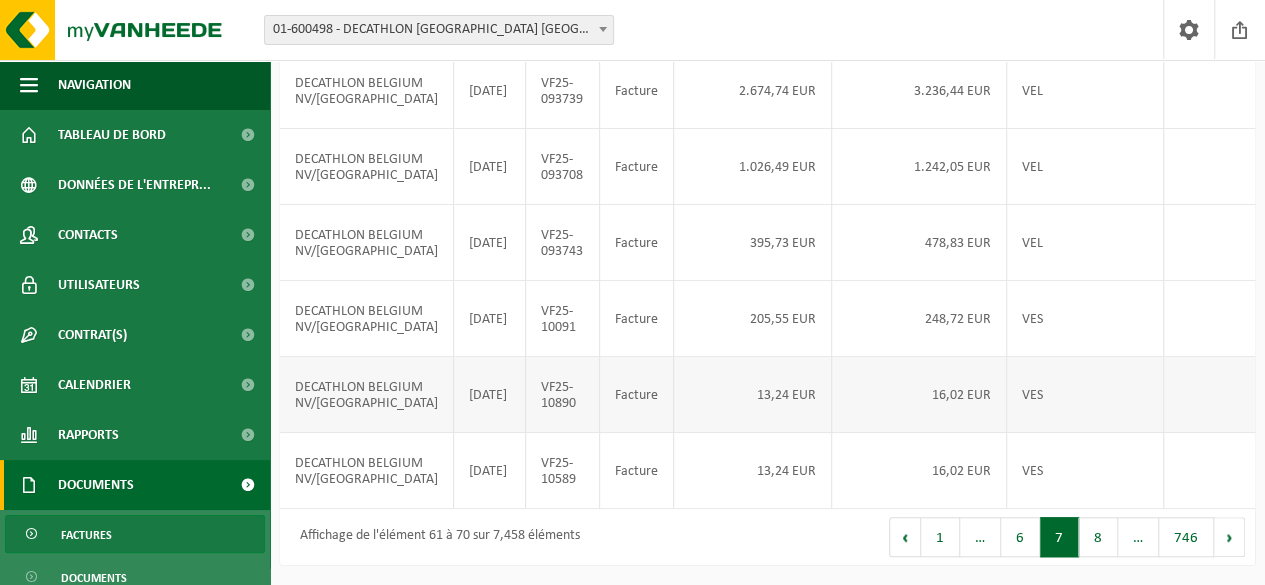 scroll, scrollTop: 722, scrollLeft: 0, axis: vertical 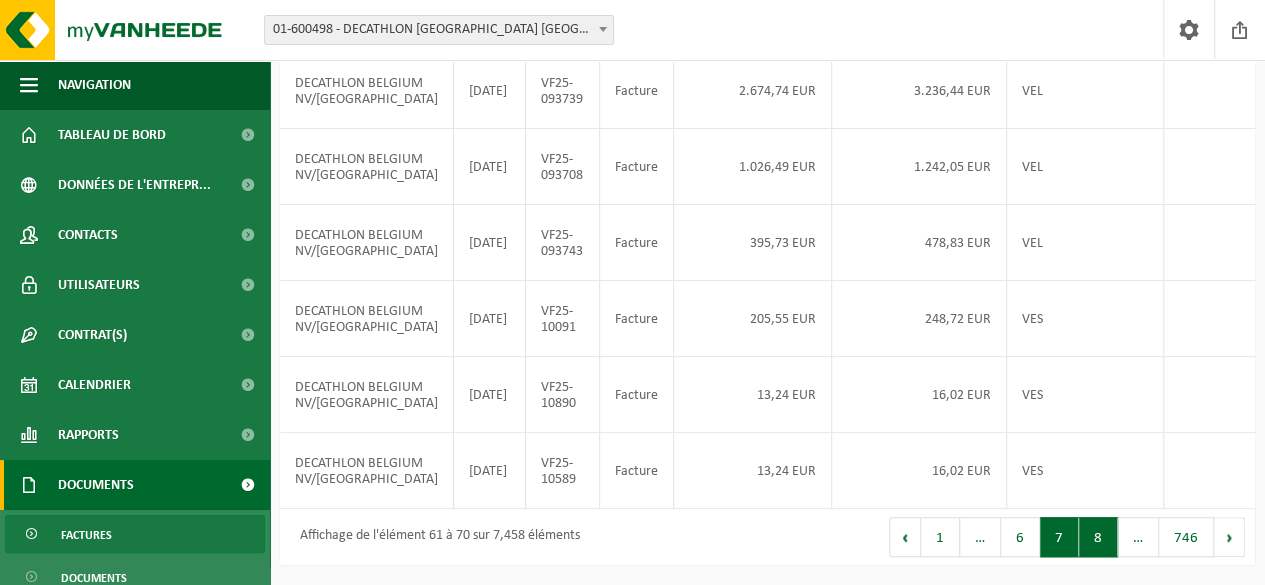 click on "8" at bounding box center [1098, 537] 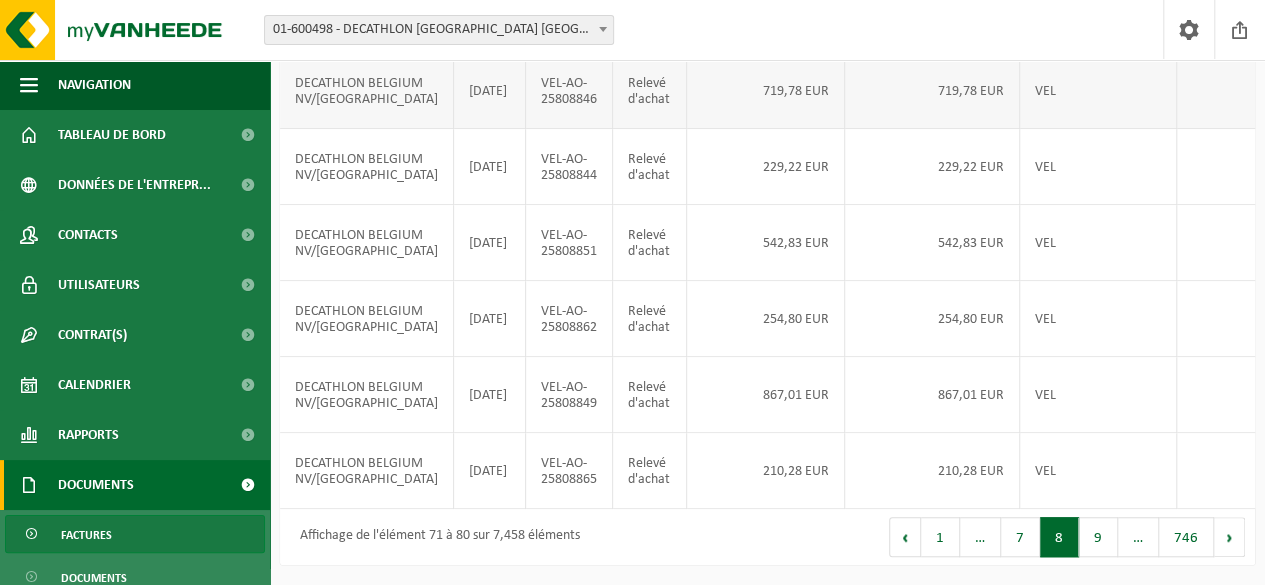 scroll, scrollTop: 604, scrollLeft: 0, axis: vertical 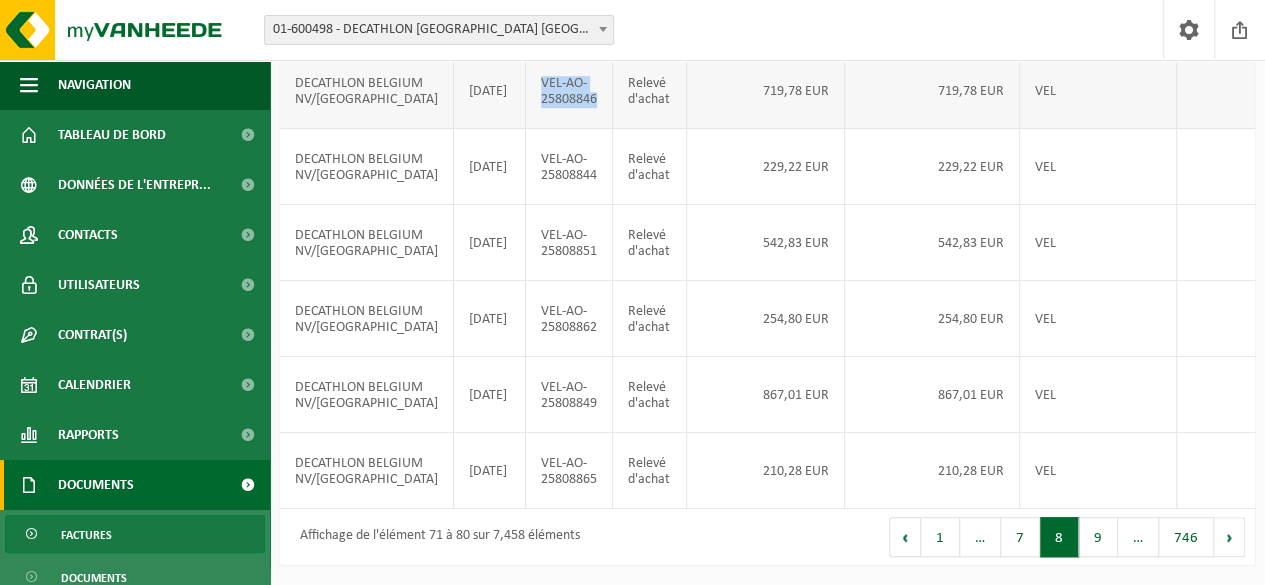 drag, startPoint x: 464, startPoint y: 97, endPoint x: 527, endPoint y: 119, distance: 66.730804 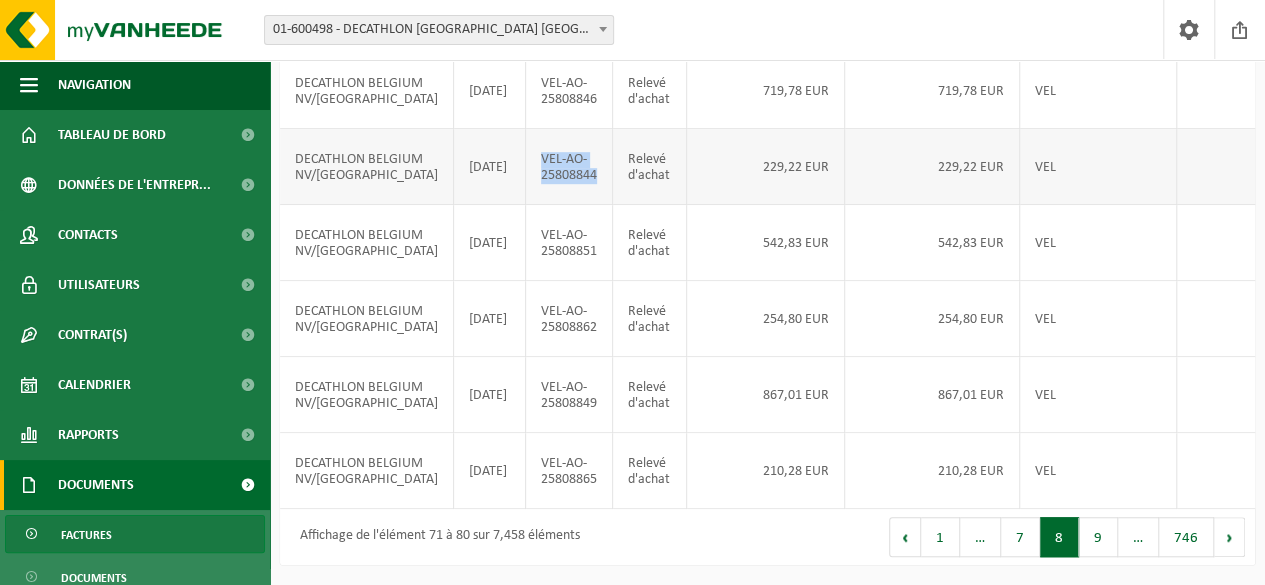 drag, startPoint x: 466, startPoint y: 191, endPoint x: 534, endPoint y: 217, distance: 72.8011 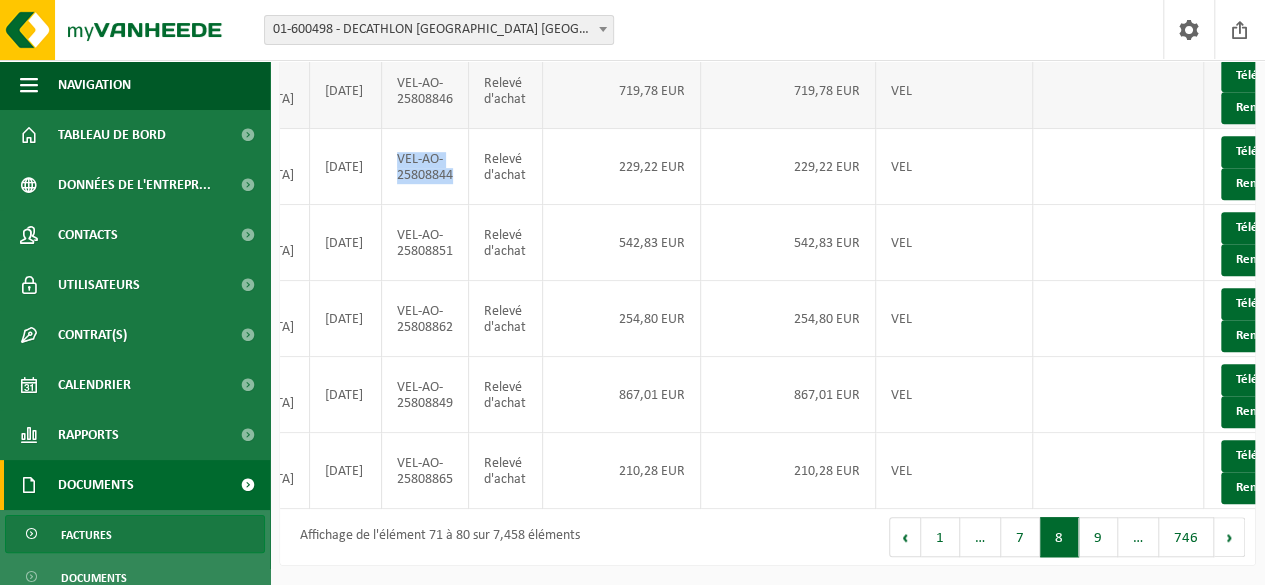 scroll, scrollTop: 0, scrollLeft: 0, axis: both 